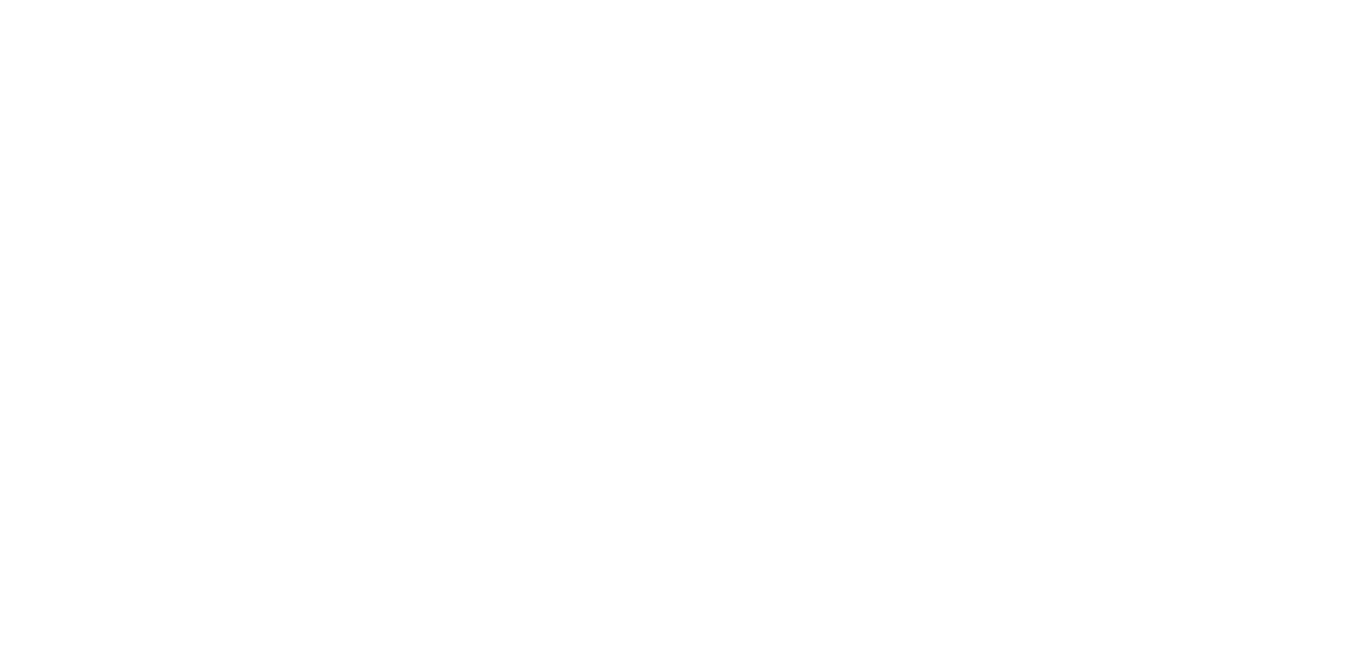 scroll, scrollTop: 0, scrollLeft: 0, axis: both 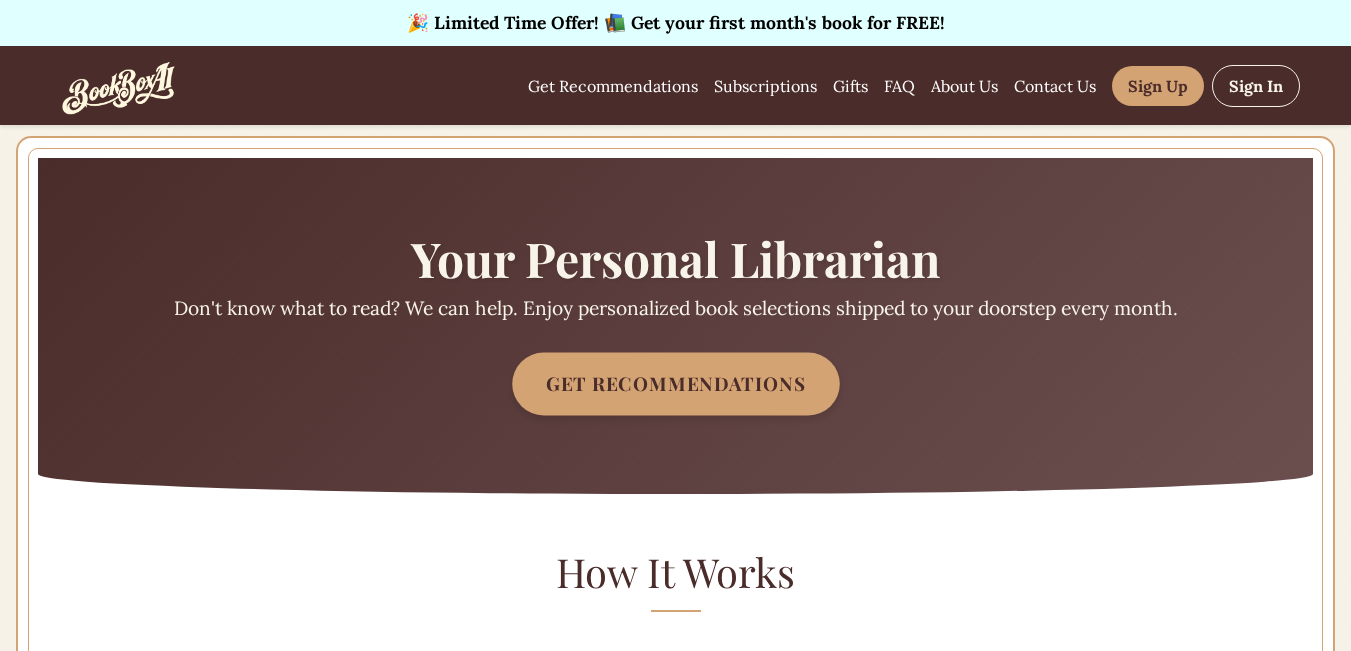 click on "Get Recommendations" at bounding box center [676, 384] 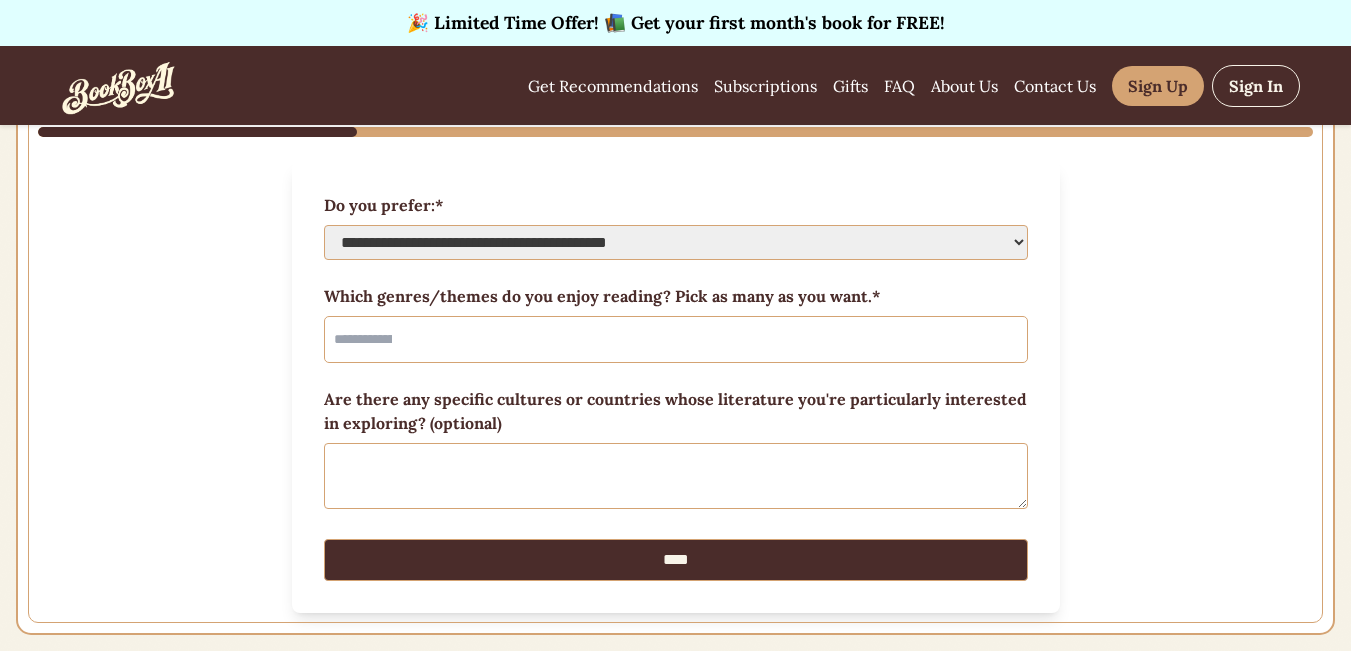 scroll, scrollTop: 200, scrollLeft: 0, axis: vertical 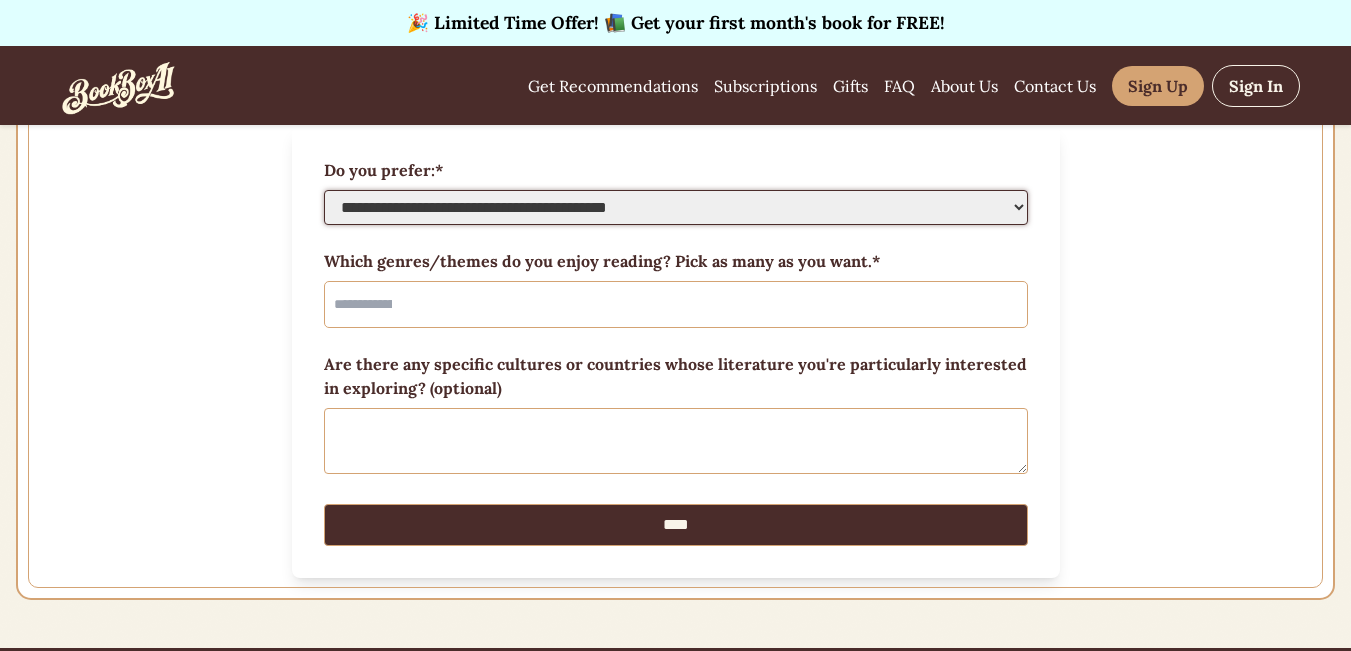 click on "**********" at bounding box center (676, 207) 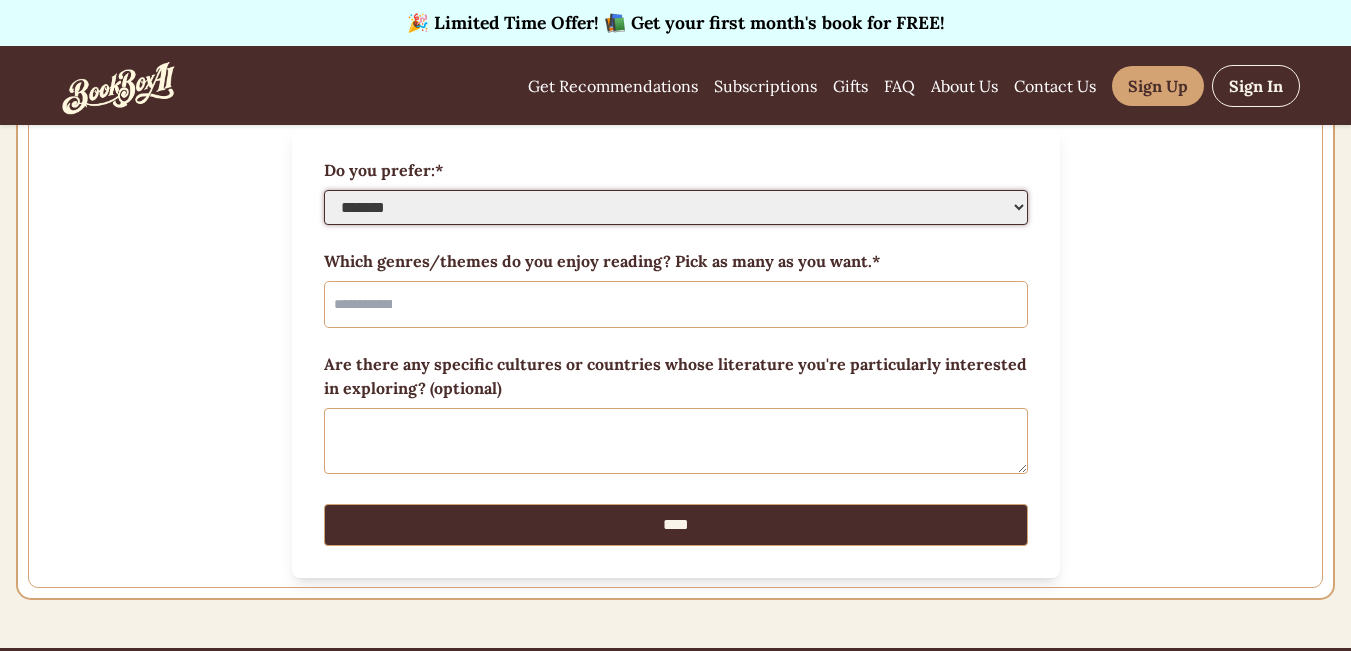 click on "**********" at bounding box center (676, 207) 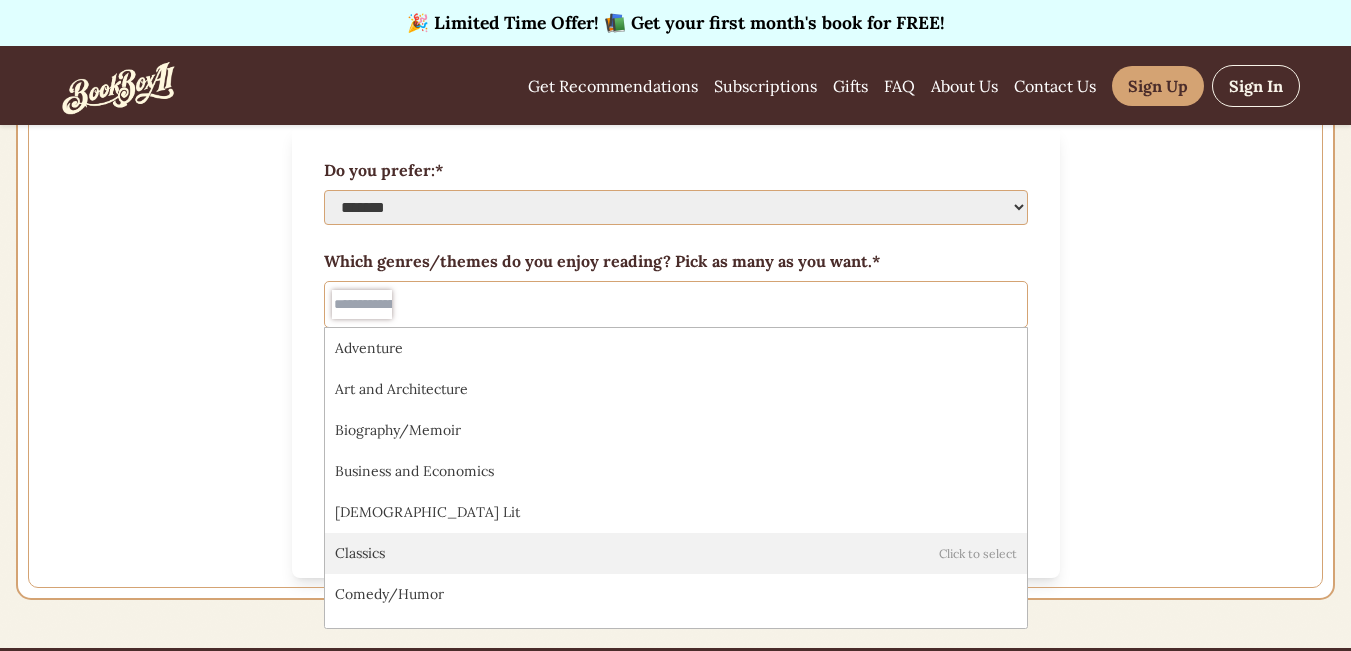 scroll, scrollTop: 100, scrollLeft: 0, axis: vertical 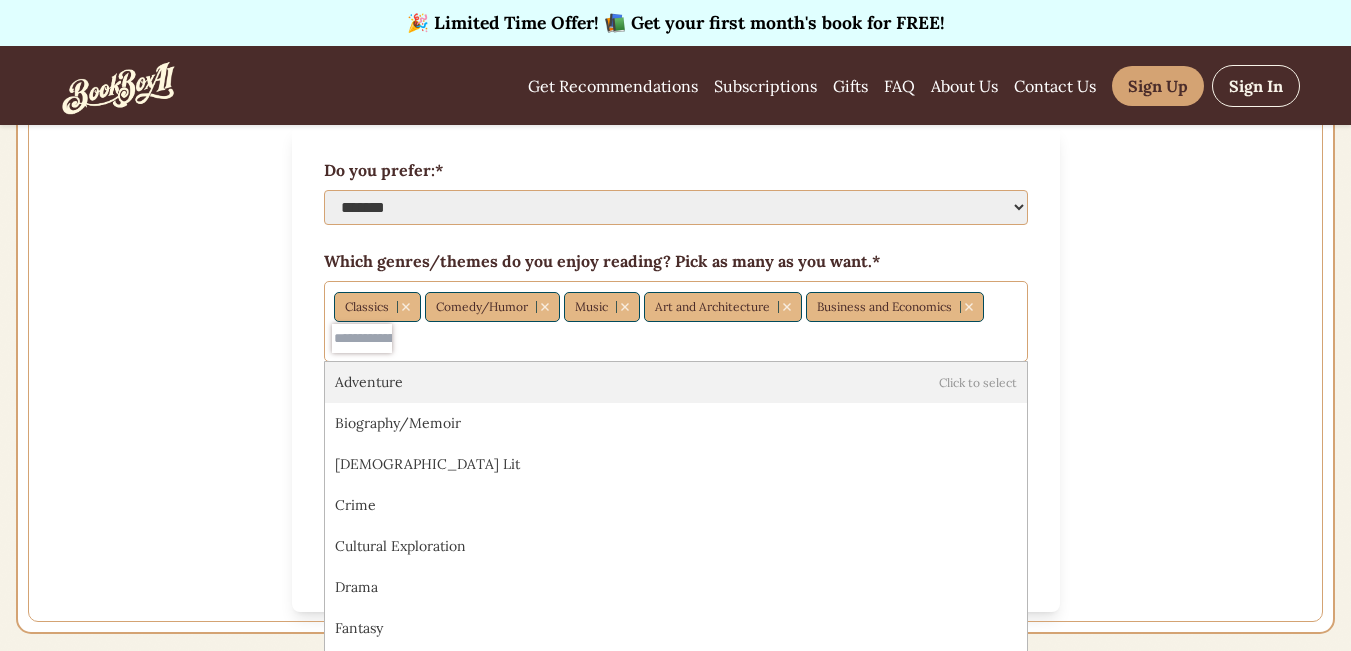 click on "**********" at bounding box center [676, 321] 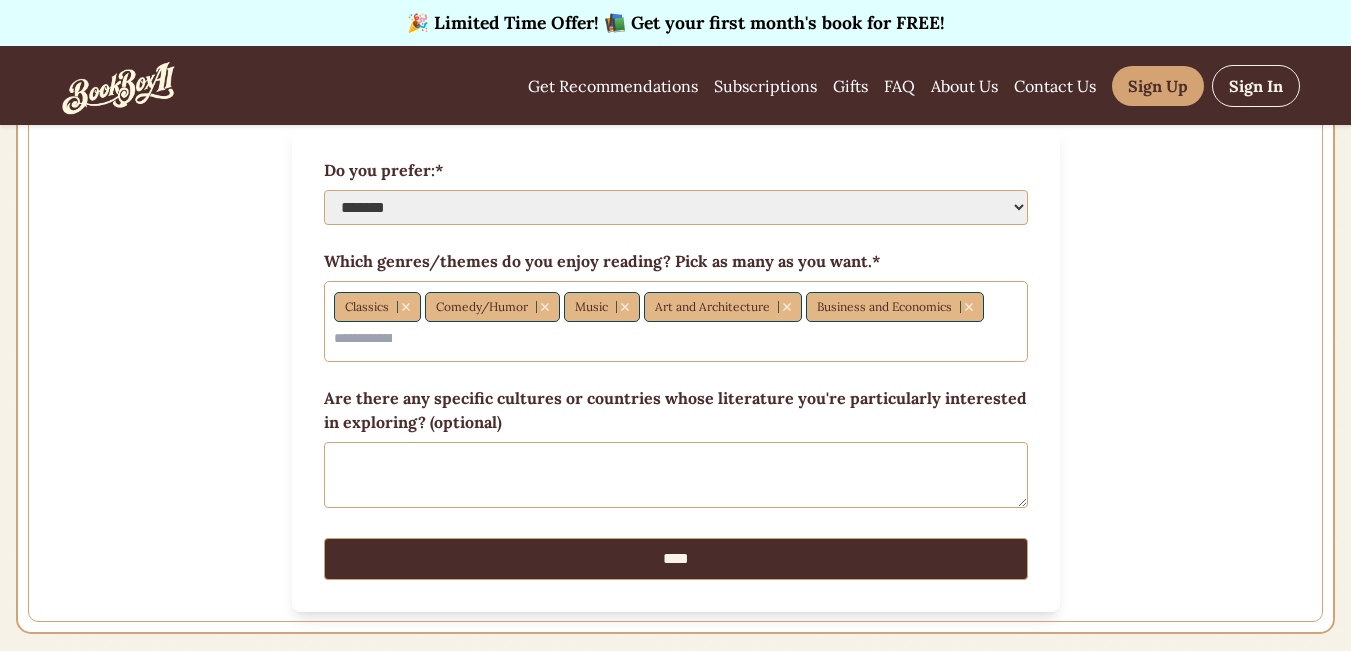 click on "**********" at bounding box center [675, 285] 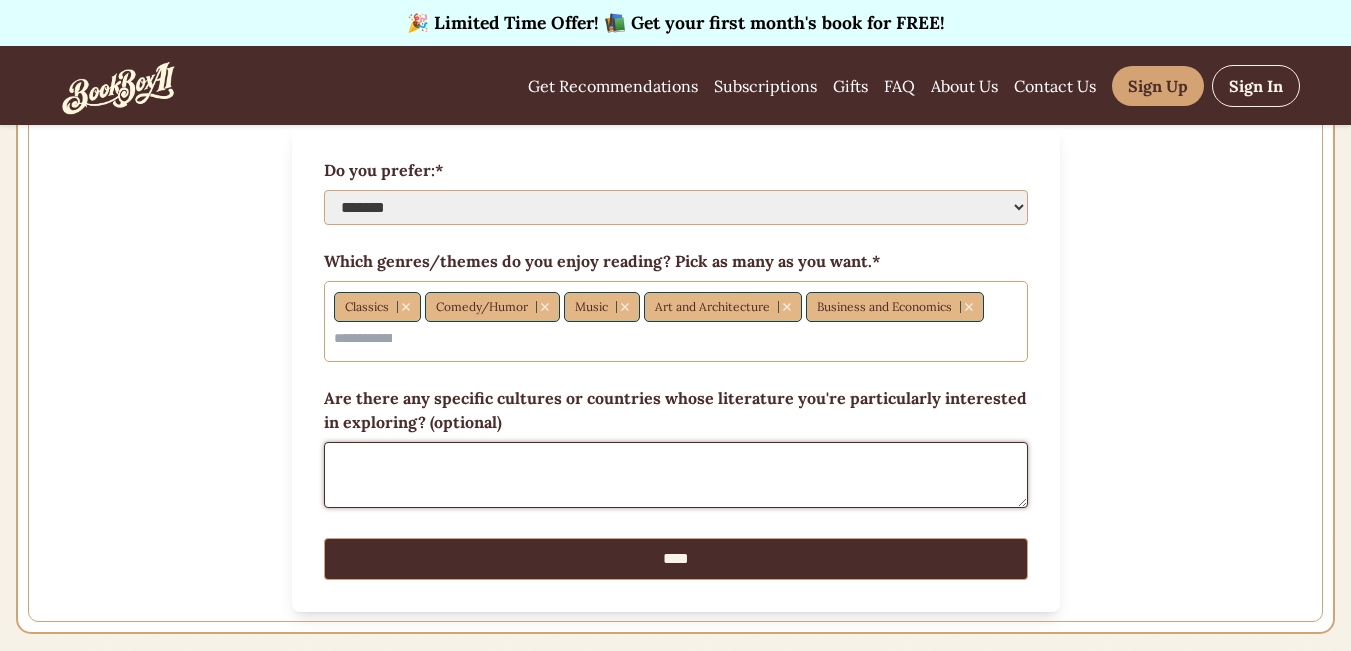 click on "Are there any specific cultures or countries whose literature you're particularly interested in exploring? (optional)" at bounding box center [676, 475] 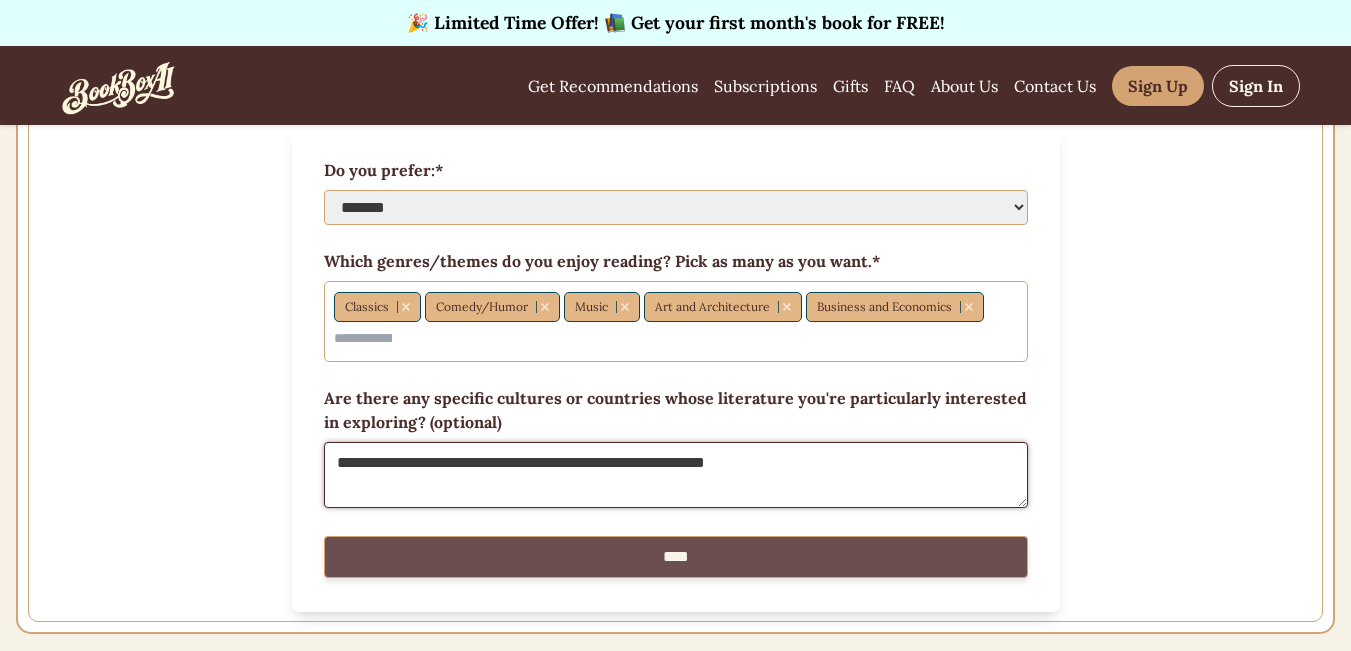type on "**********" 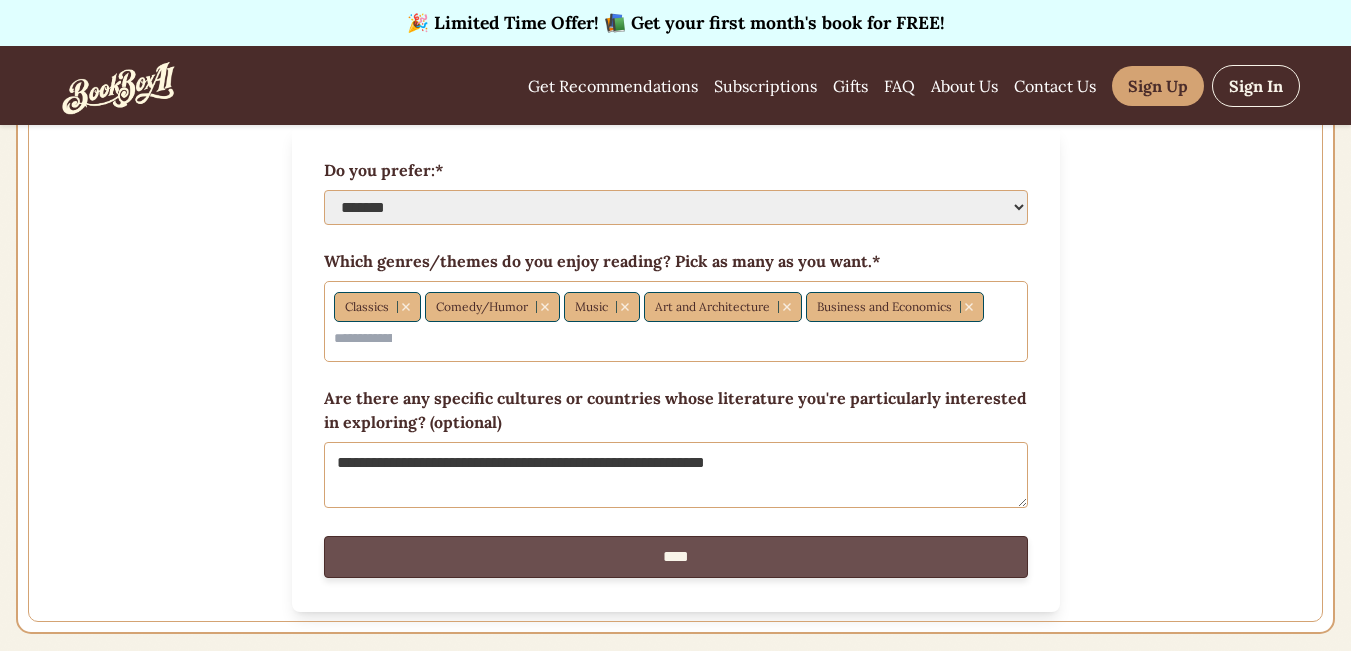 click on "****" at bounding box center [676, 557] 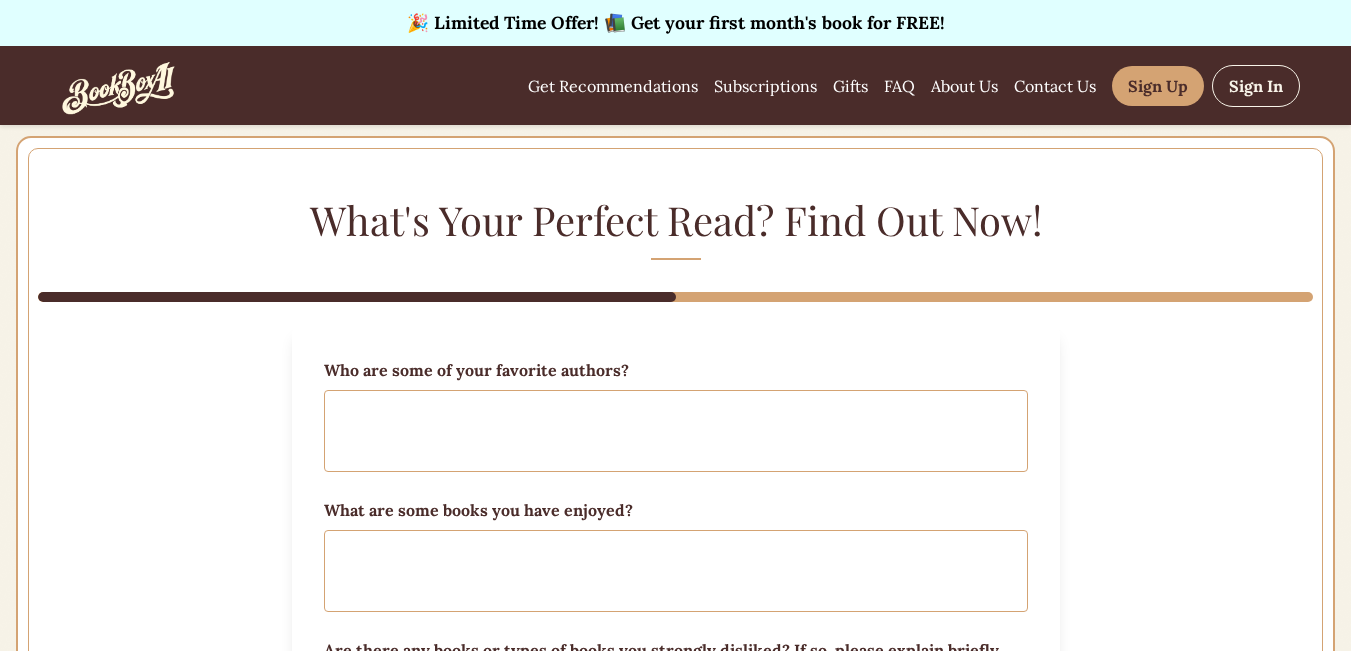 scroll, scrollTop: 0, scrollLeft: 0, axis: both 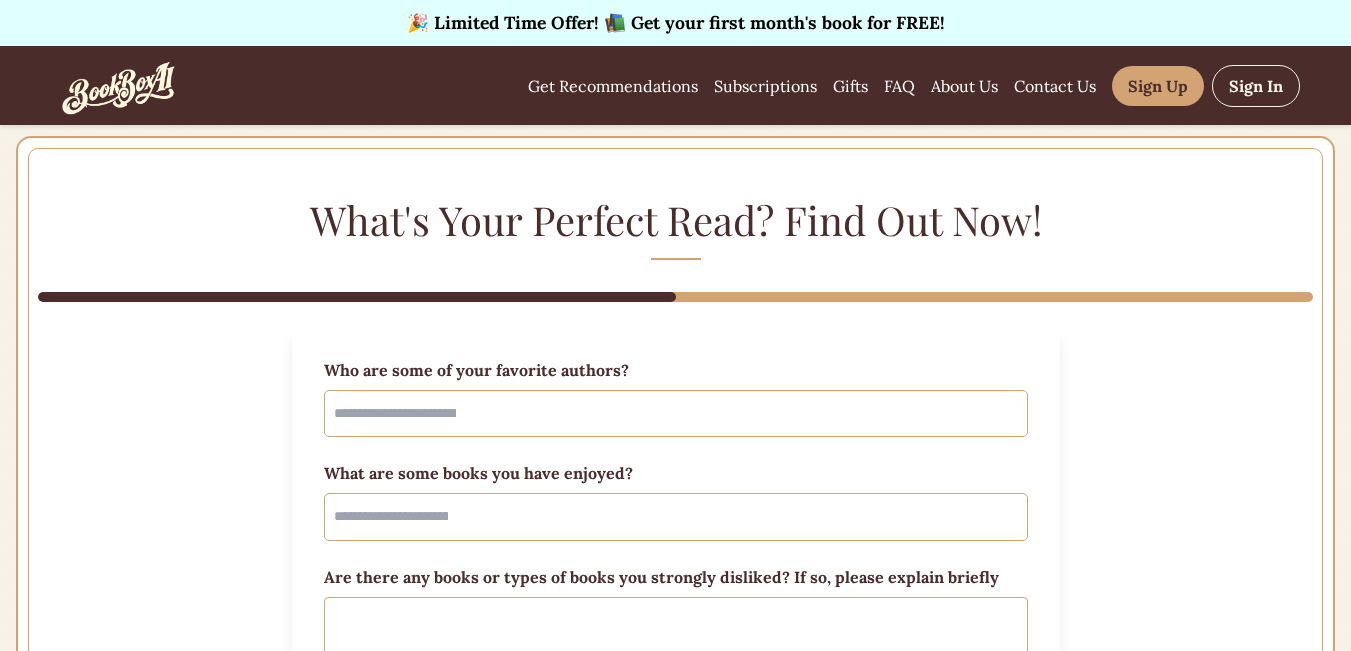 click at bounding box center (676, 413) 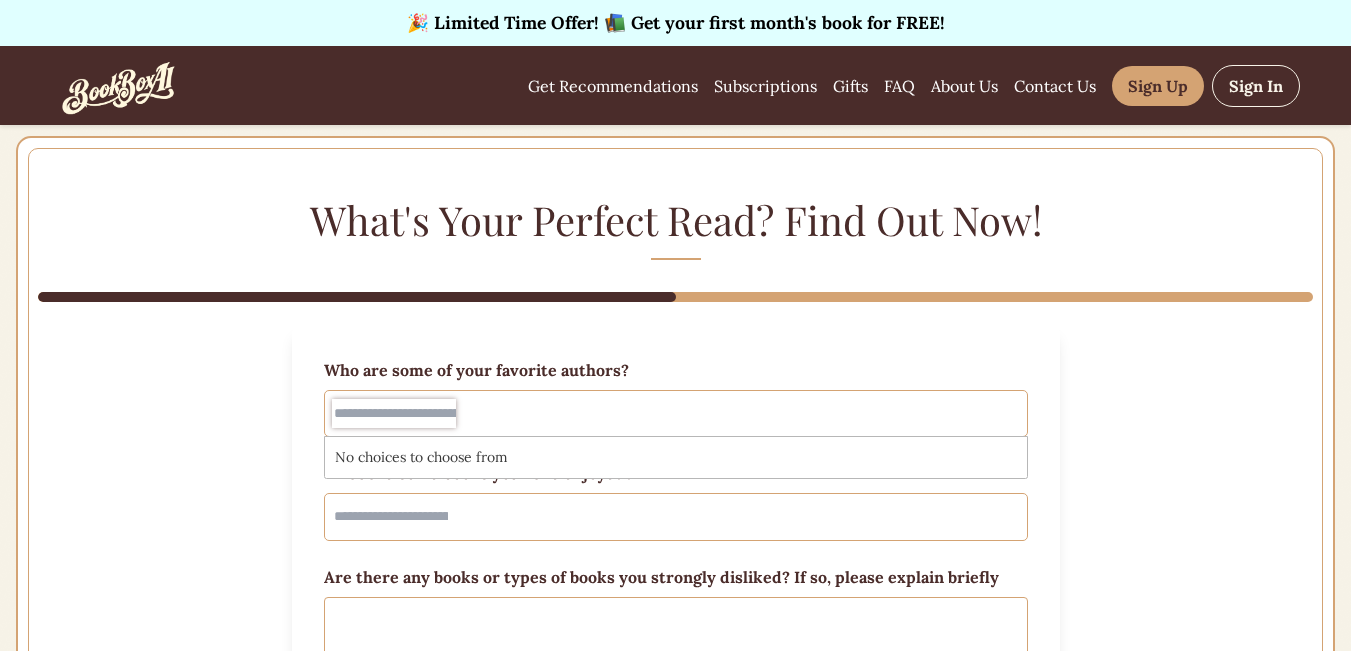click on "No choices to choose from" 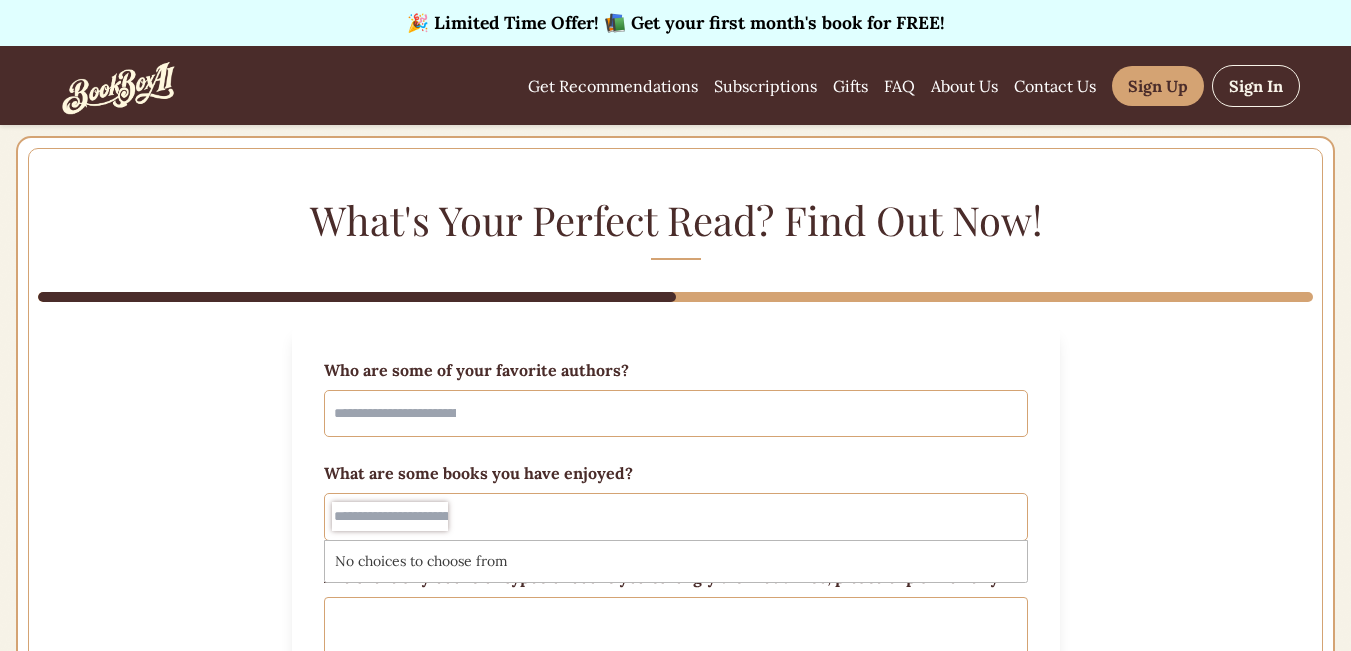 click at bounding box center (390, 516) 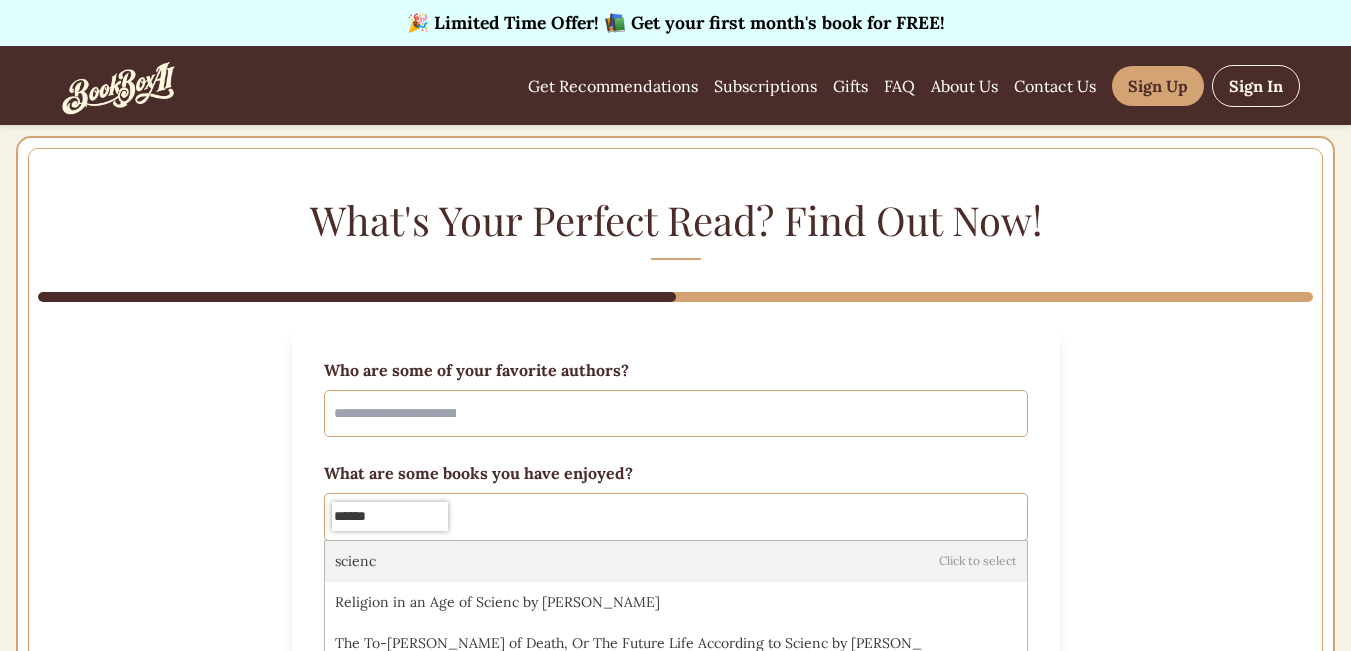 type on "*******" 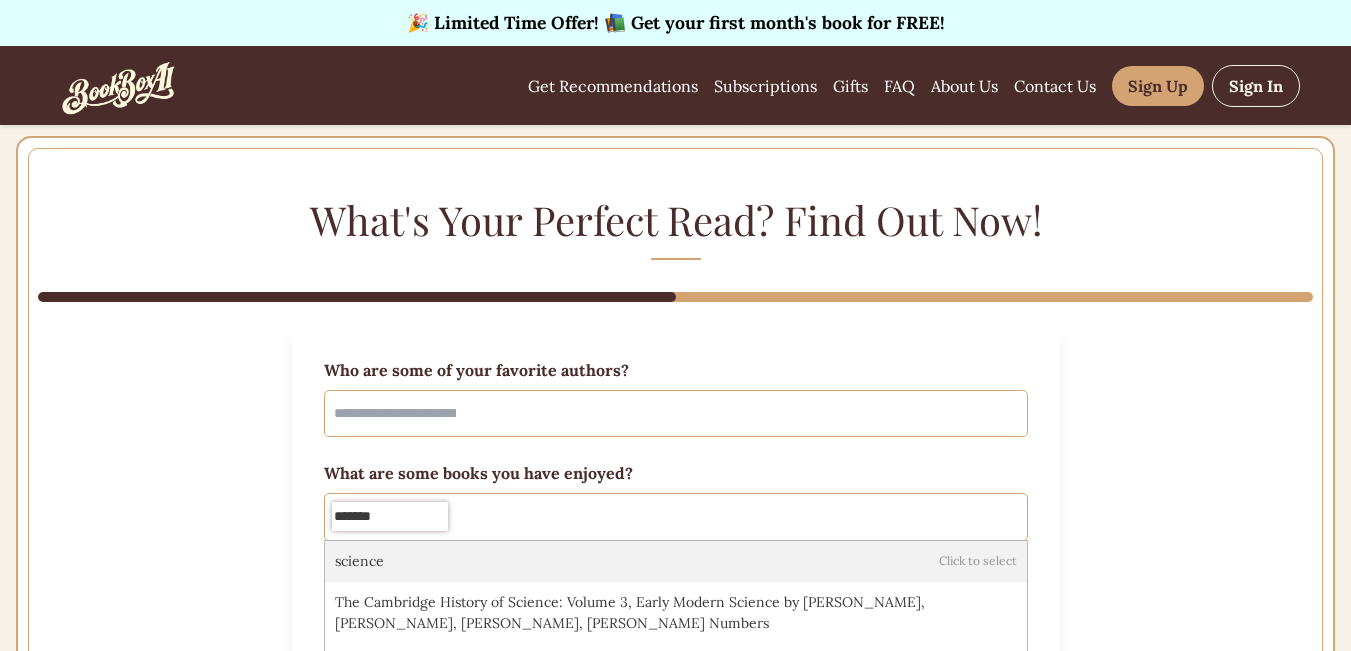 type 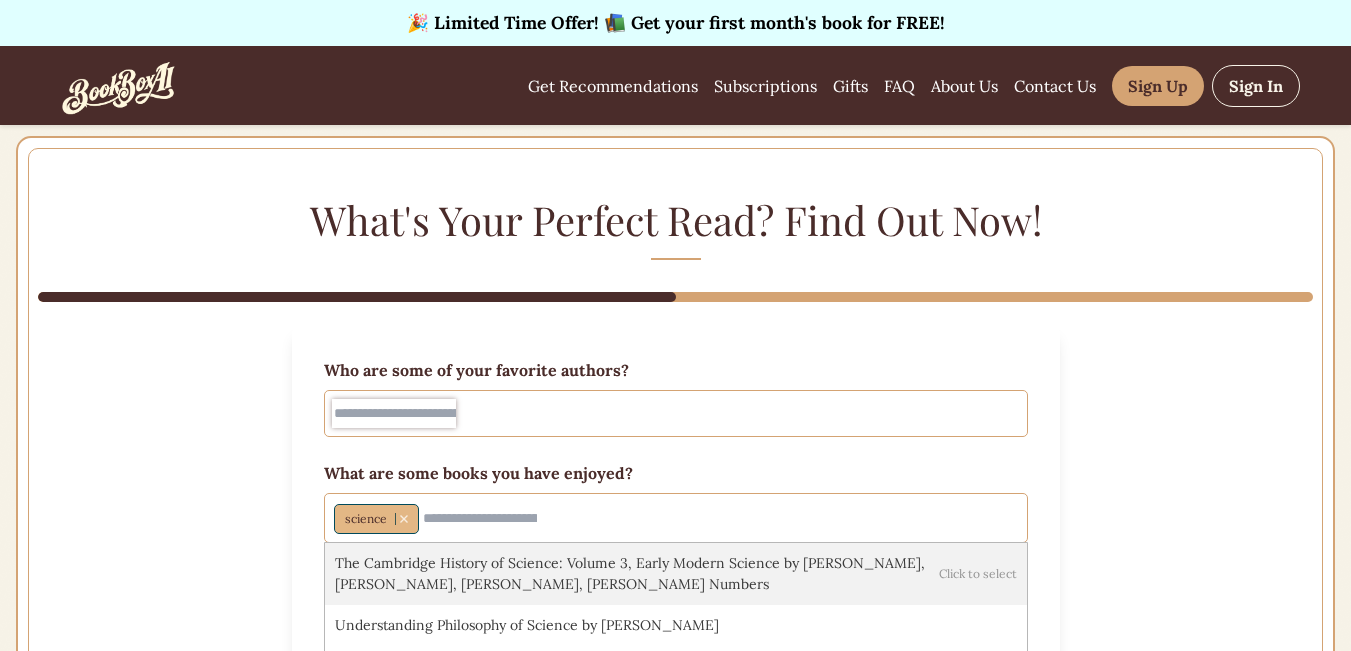 click at bounding box center [394, 413] 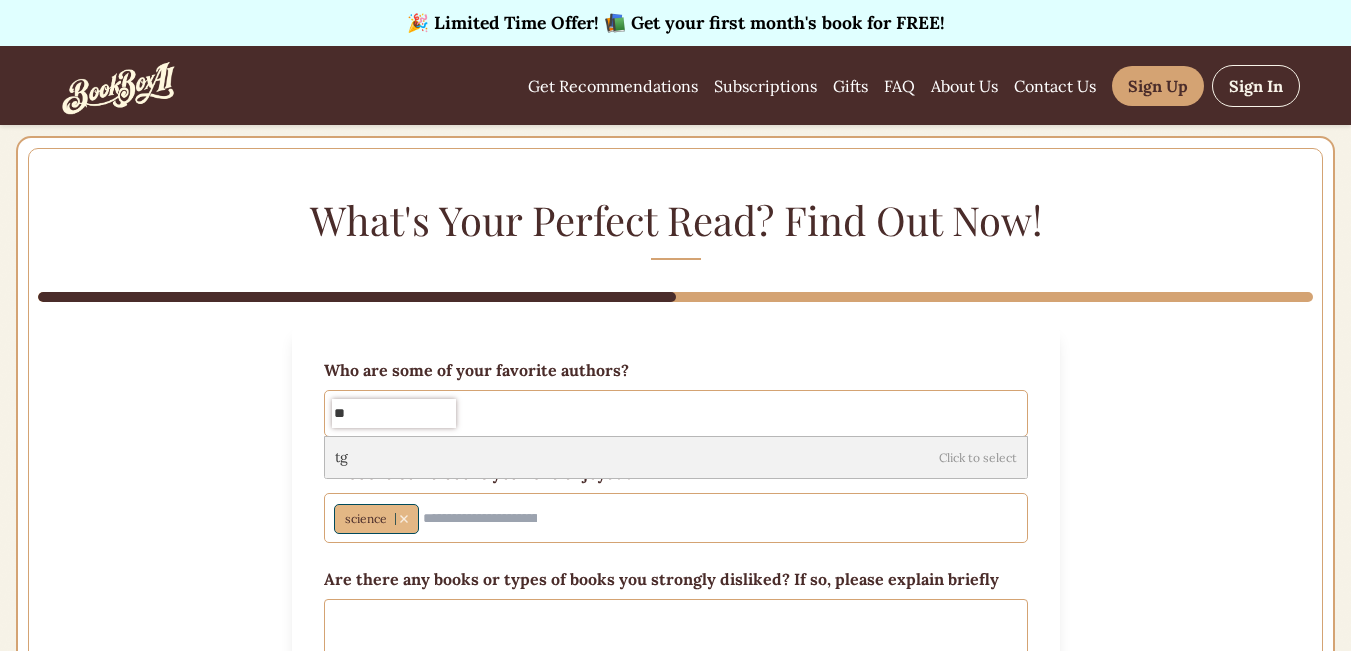 type on "*" 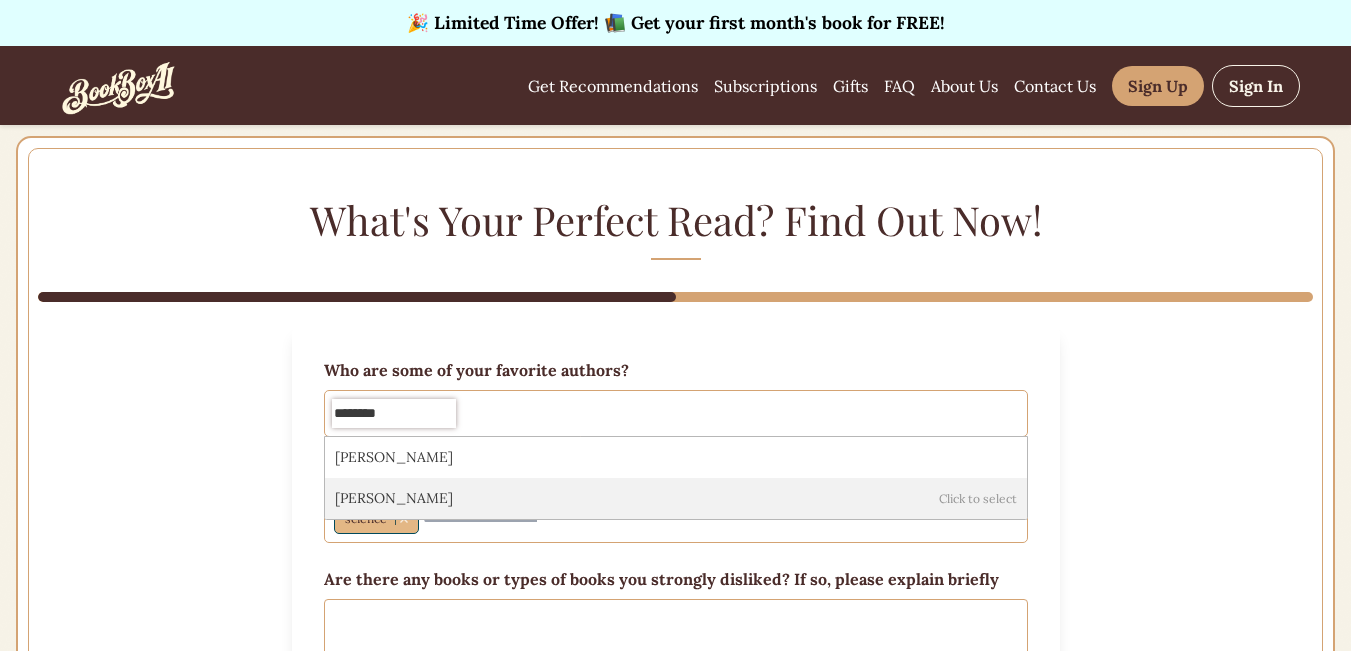 type on "*********" 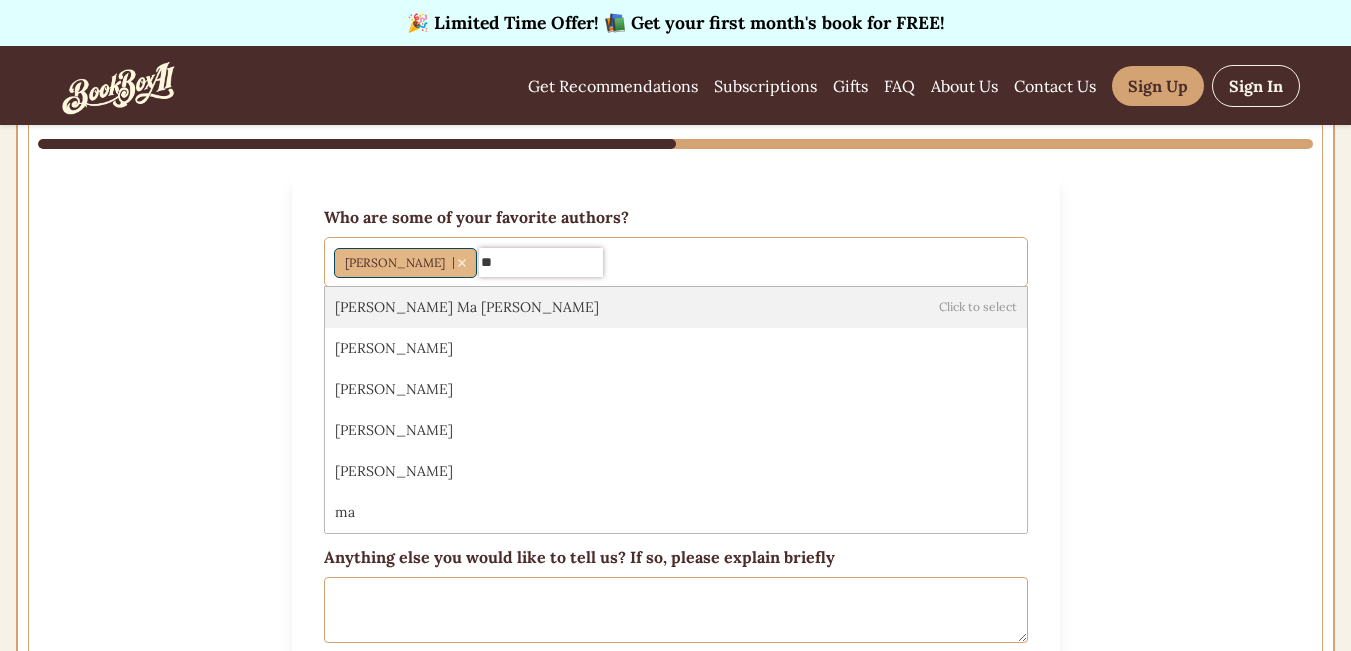 scroll, scrollTop: 100, scrollLeft: 0, axis: vertical 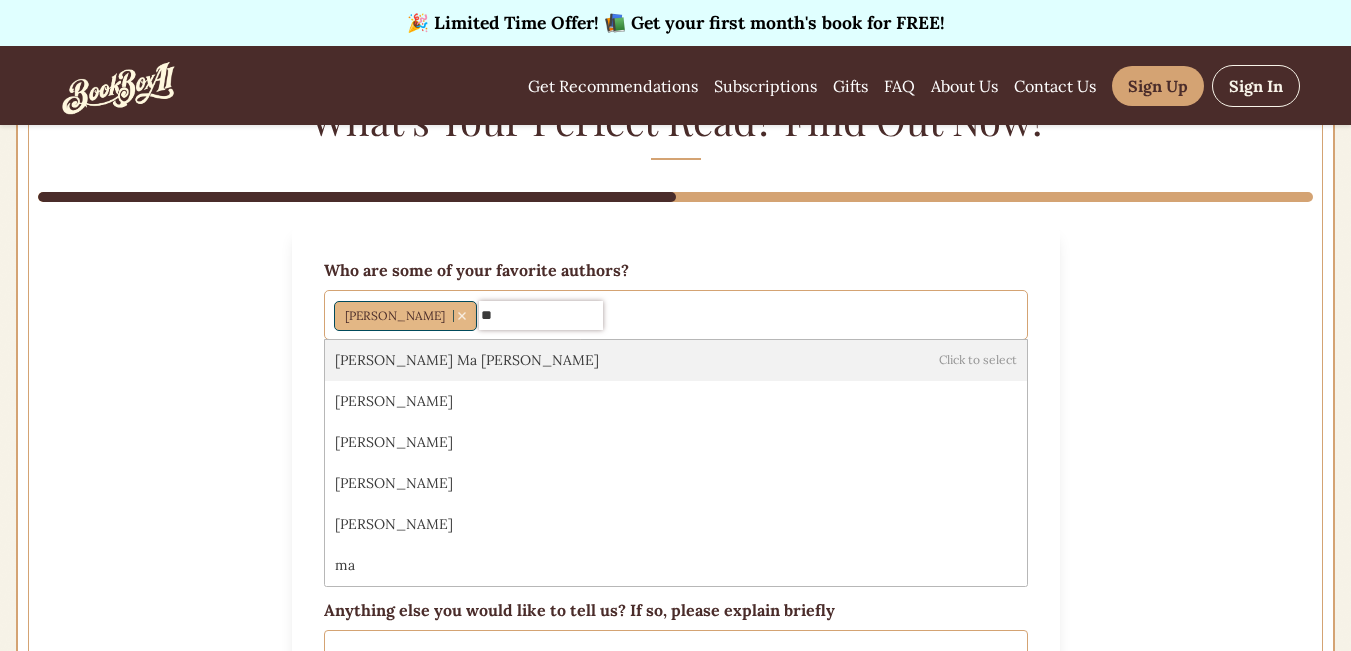 type on "*" 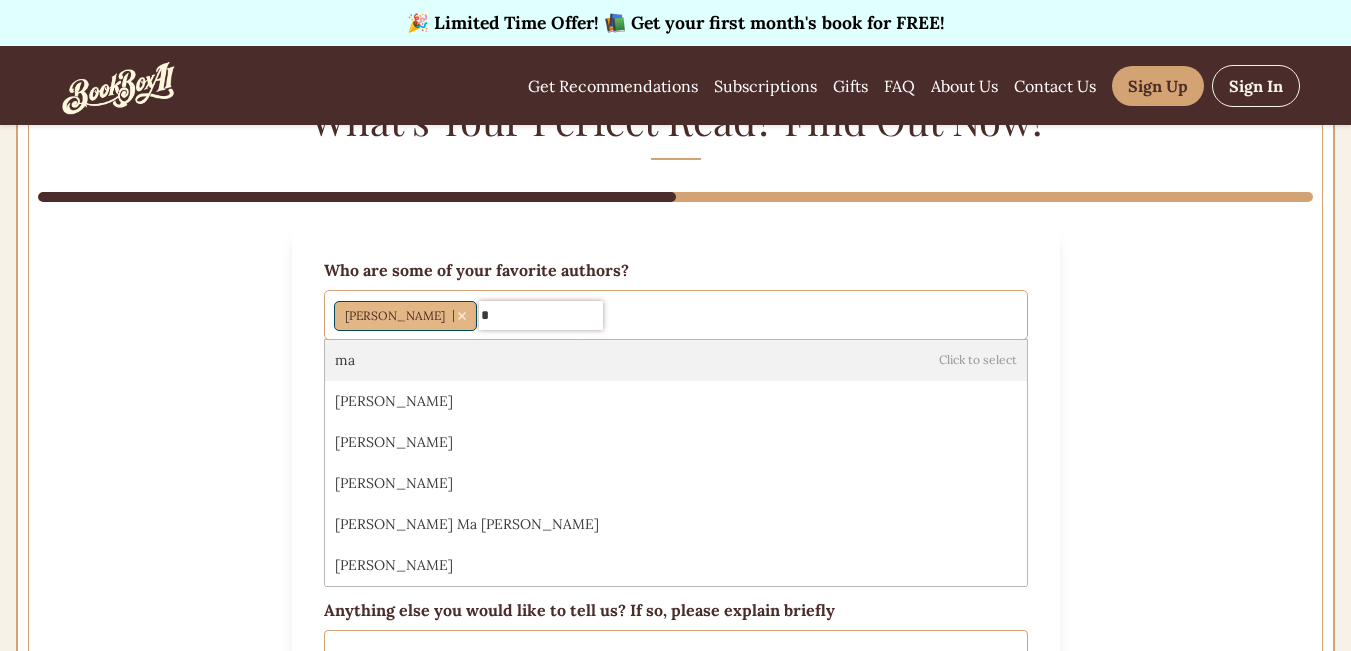 type 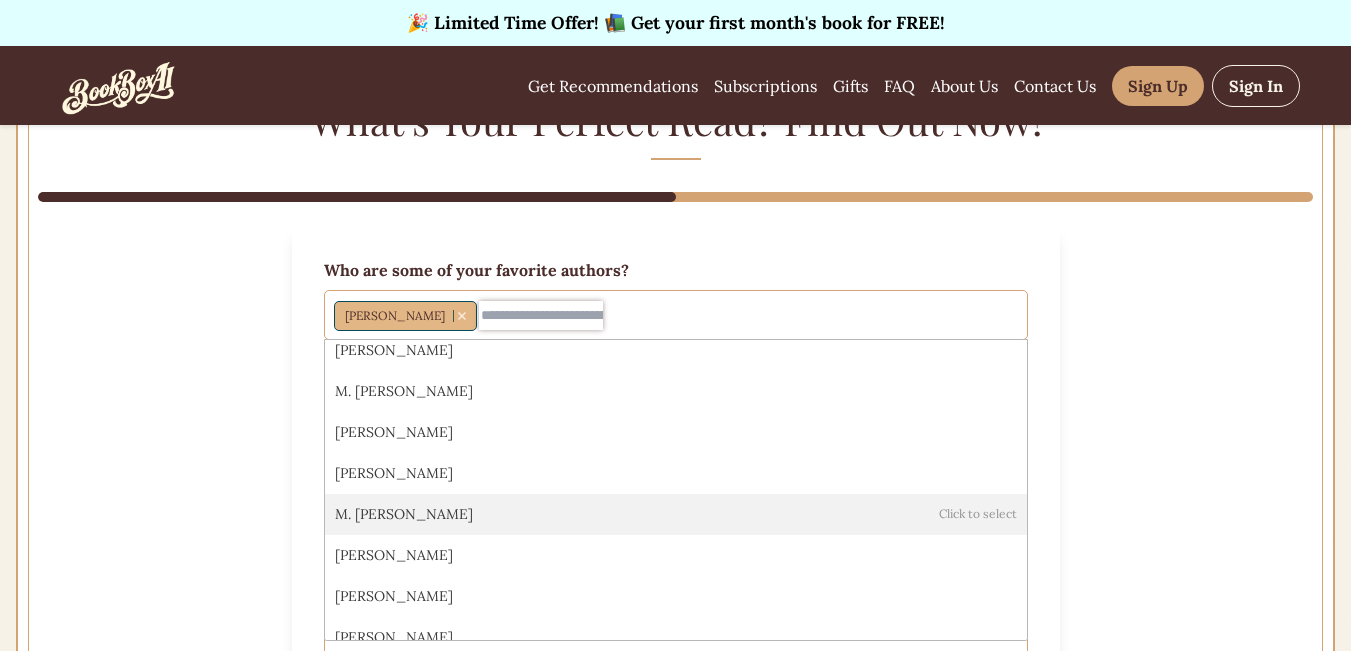 scroll, scrollTop: 100, scrollLeft: 0, axis: vertical 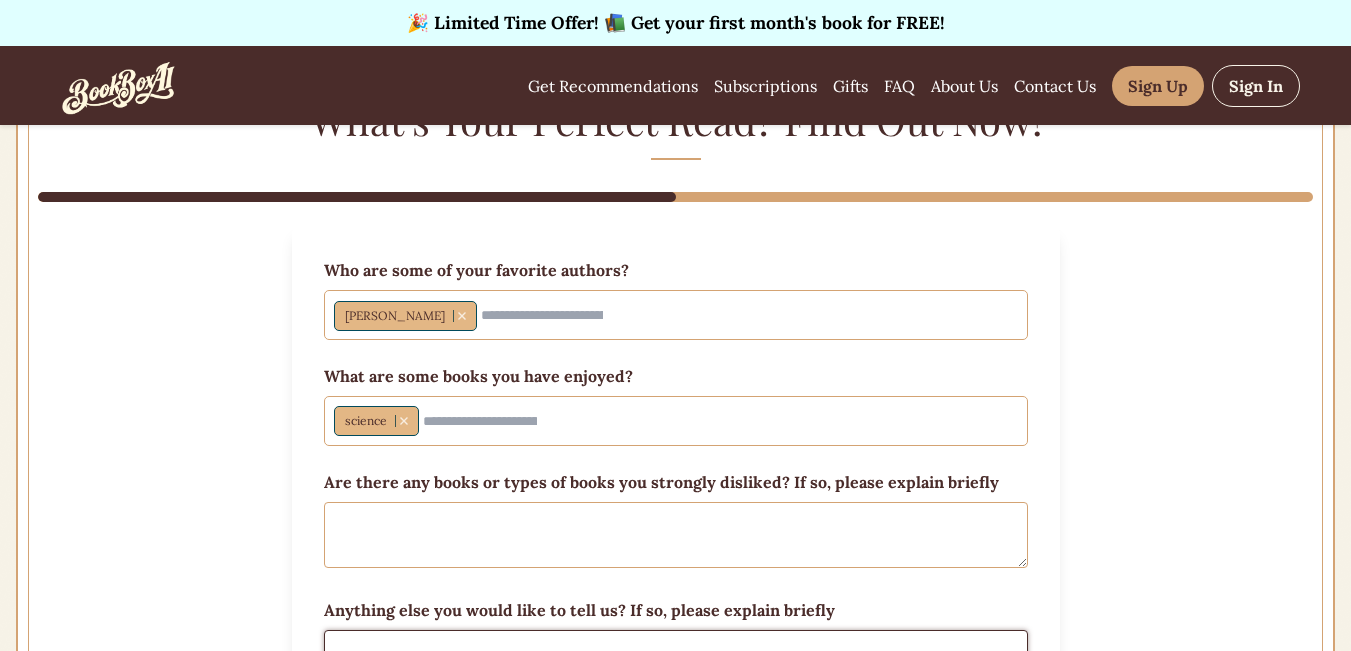 click on "Anything else you would like to tell us? If so, please explain briefly" at bounding box center (676, 663) 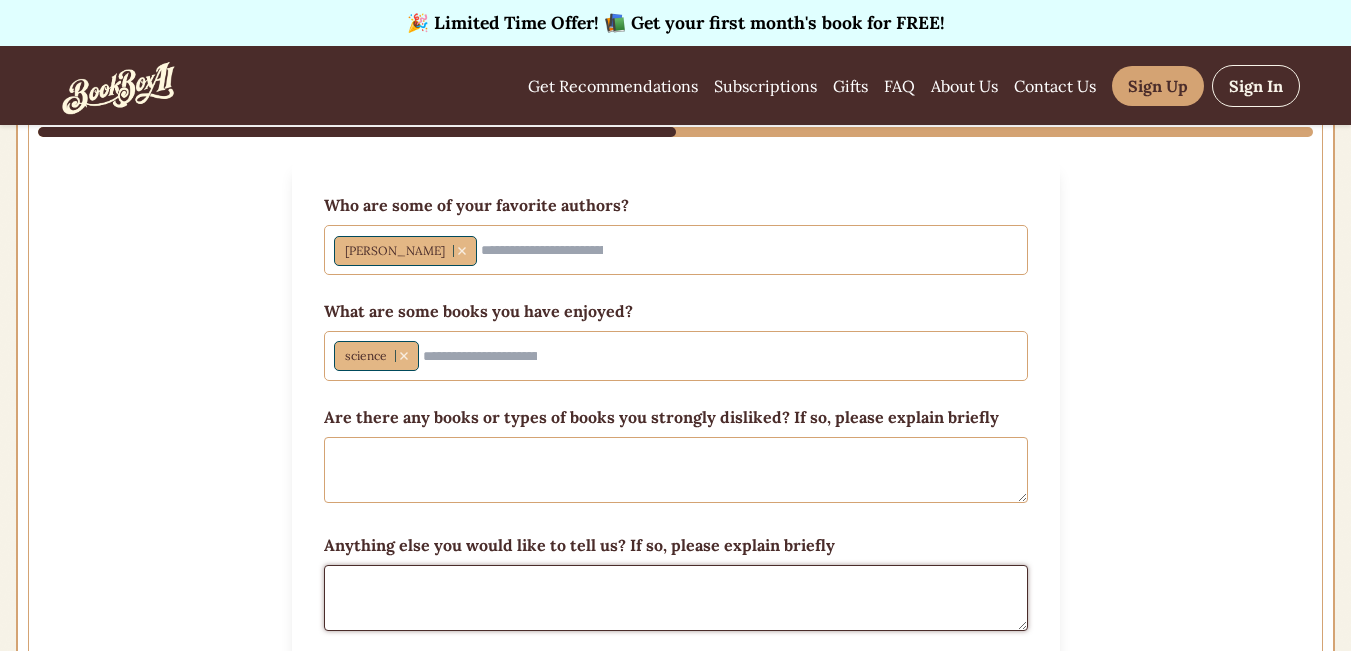 scroll, scrollTop: 200, scrollLeft: 0, axis: vertical 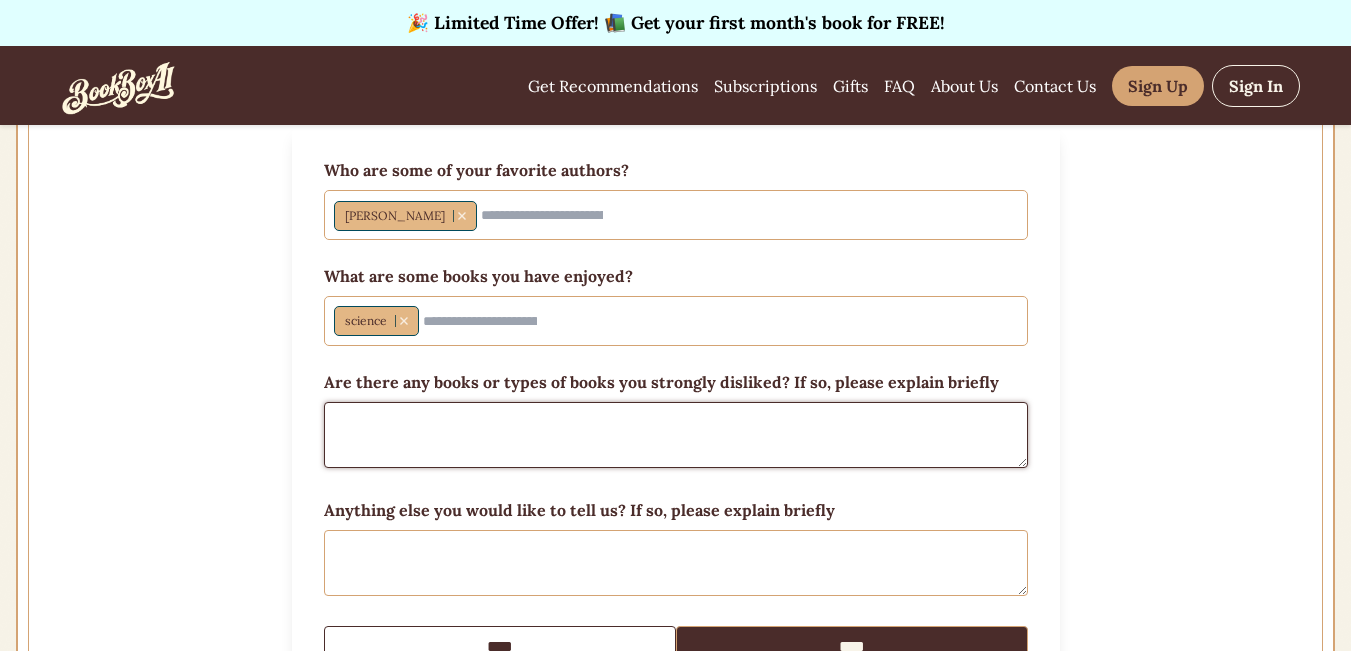 click on "Are there any books or types of books you strongly disliked? If so, please explain briefly" at bounding box center (676, 435) 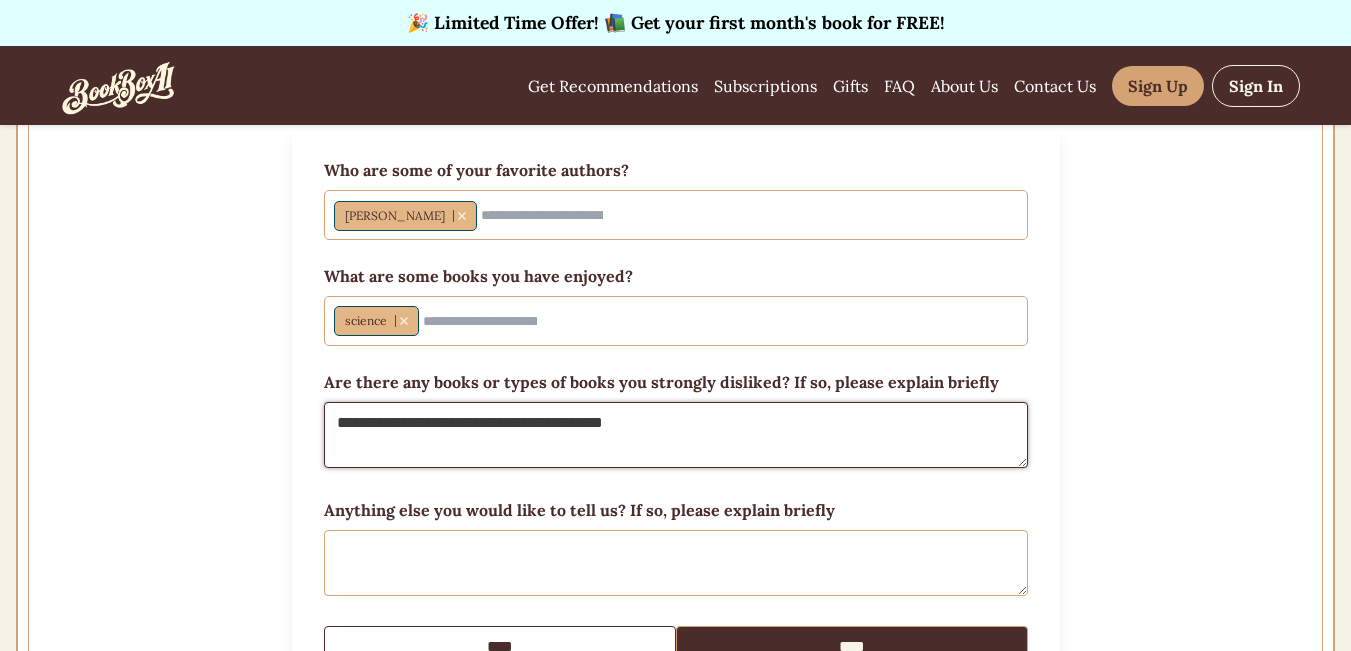 type on "**********" 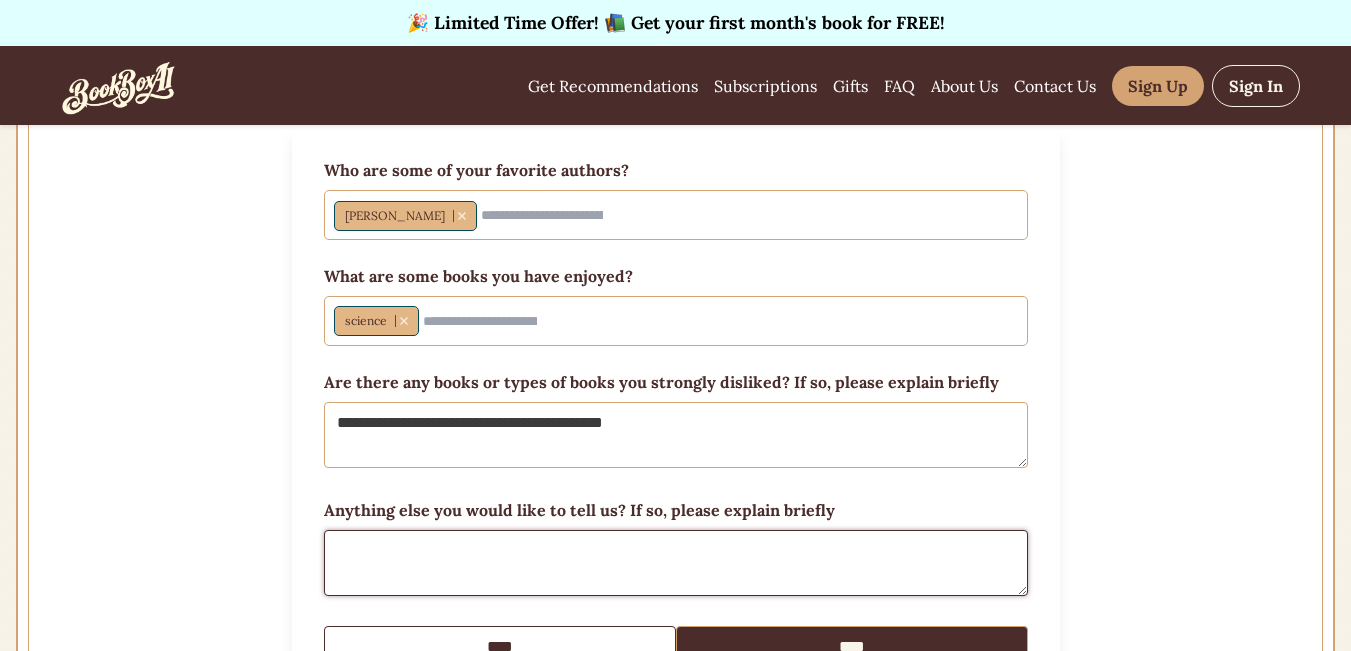 click on "Anything else you would like to tell us? If so, please explain briefly" at bounding box center (676, 563) 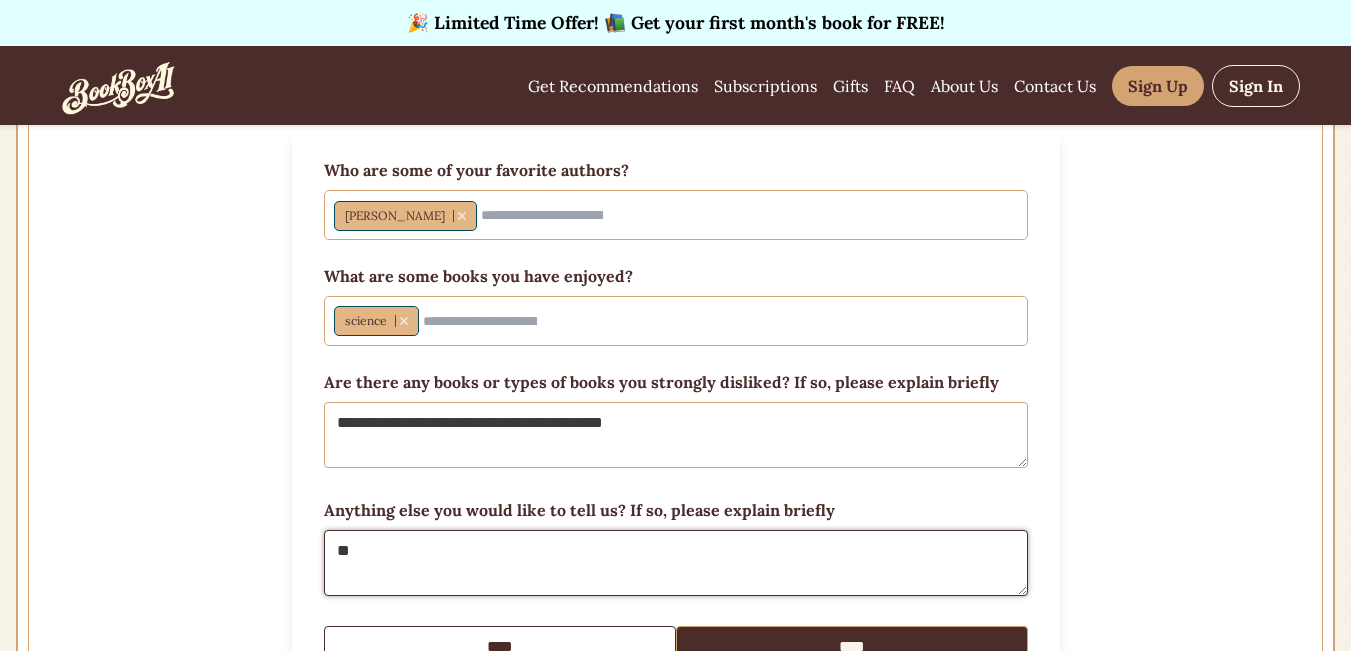 type on "*" 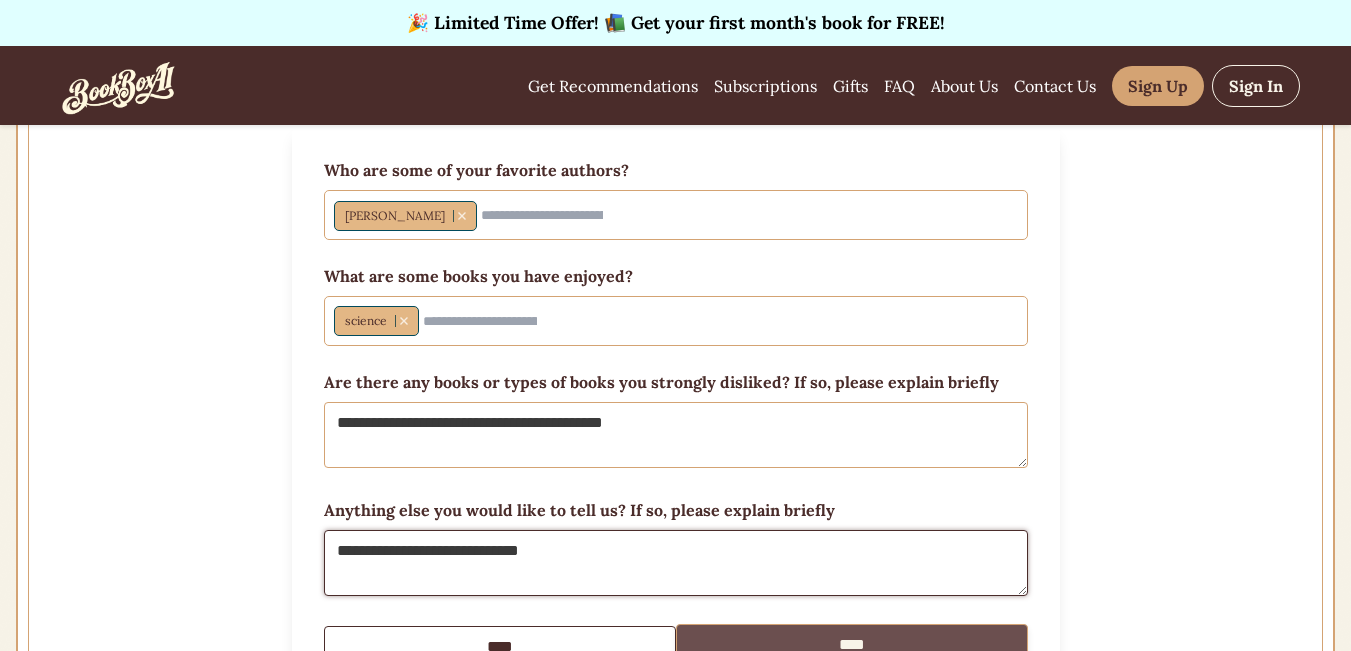 type on "**********" 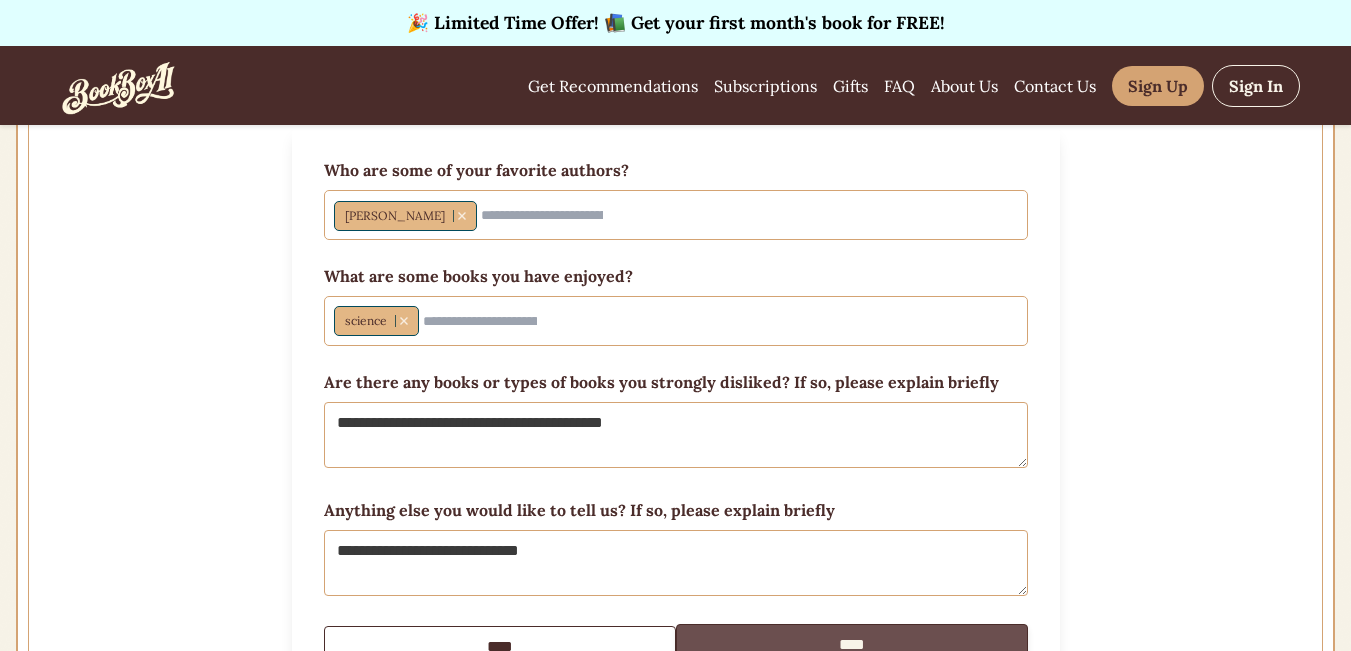 click on "****" at bounding box center [852, 645] 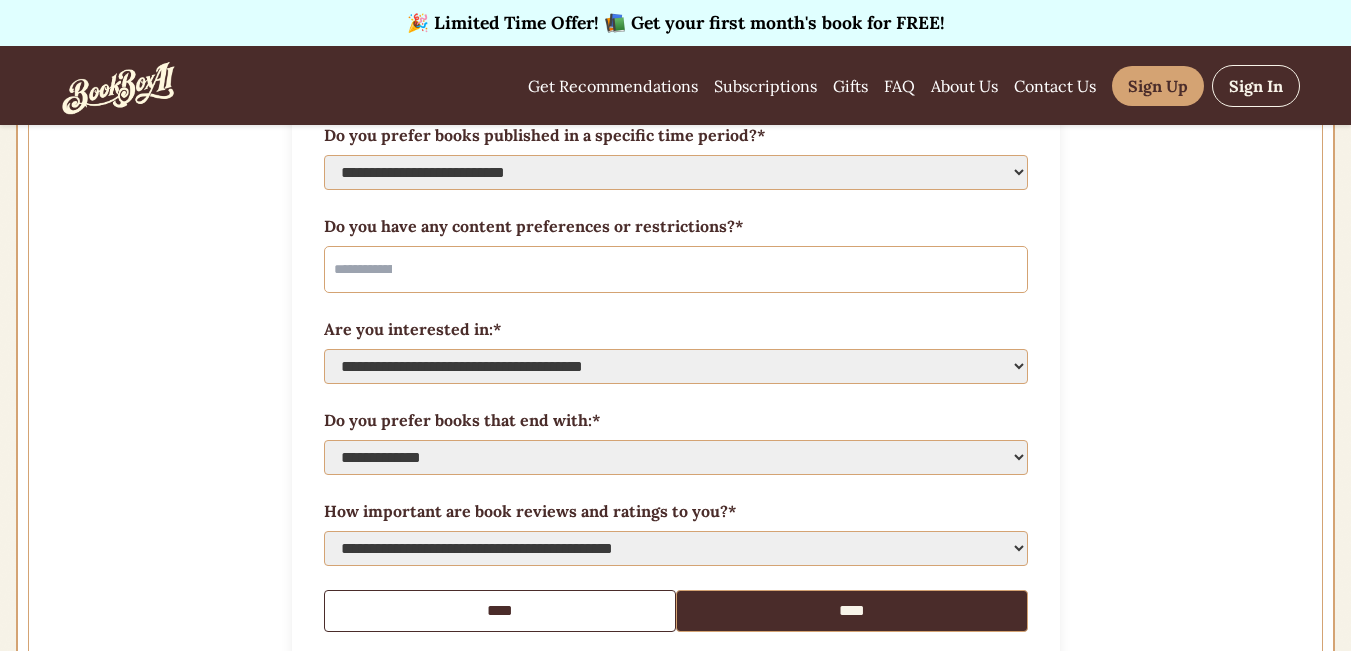 scroll, scrollTop: 200, scrollLeft: 0, axis: vertical 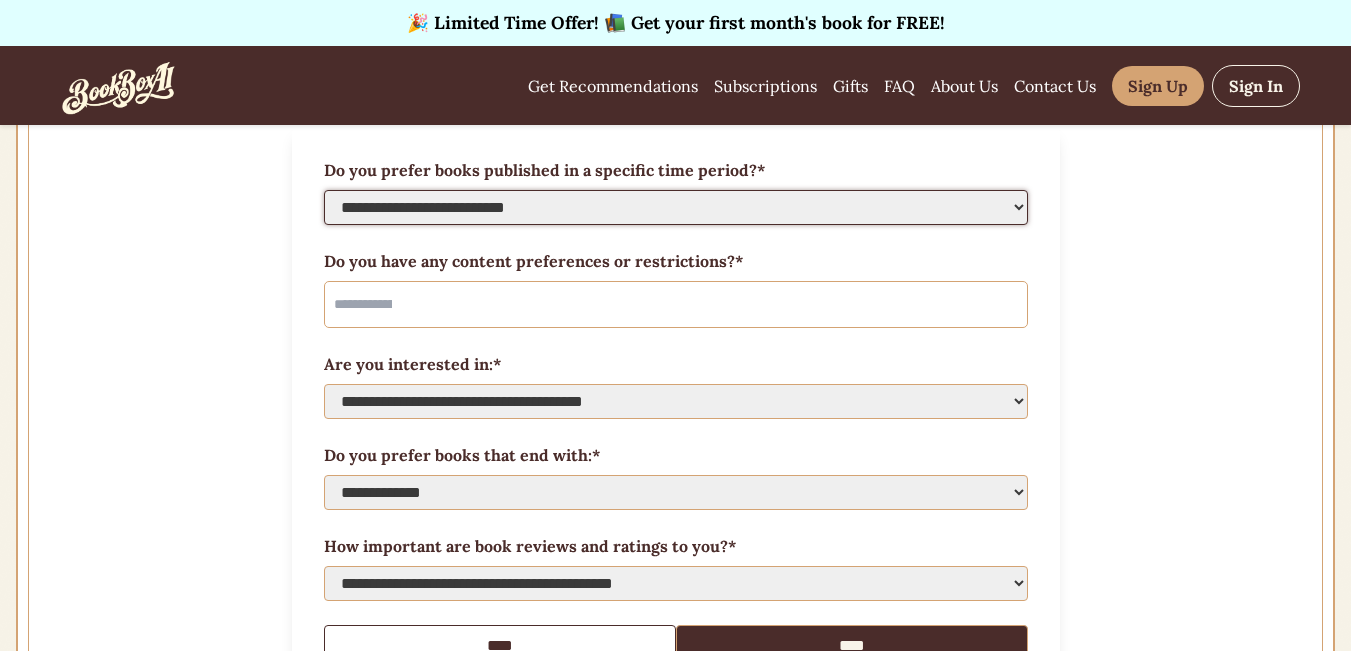 click on "**********" at bounding box center [676, 207] 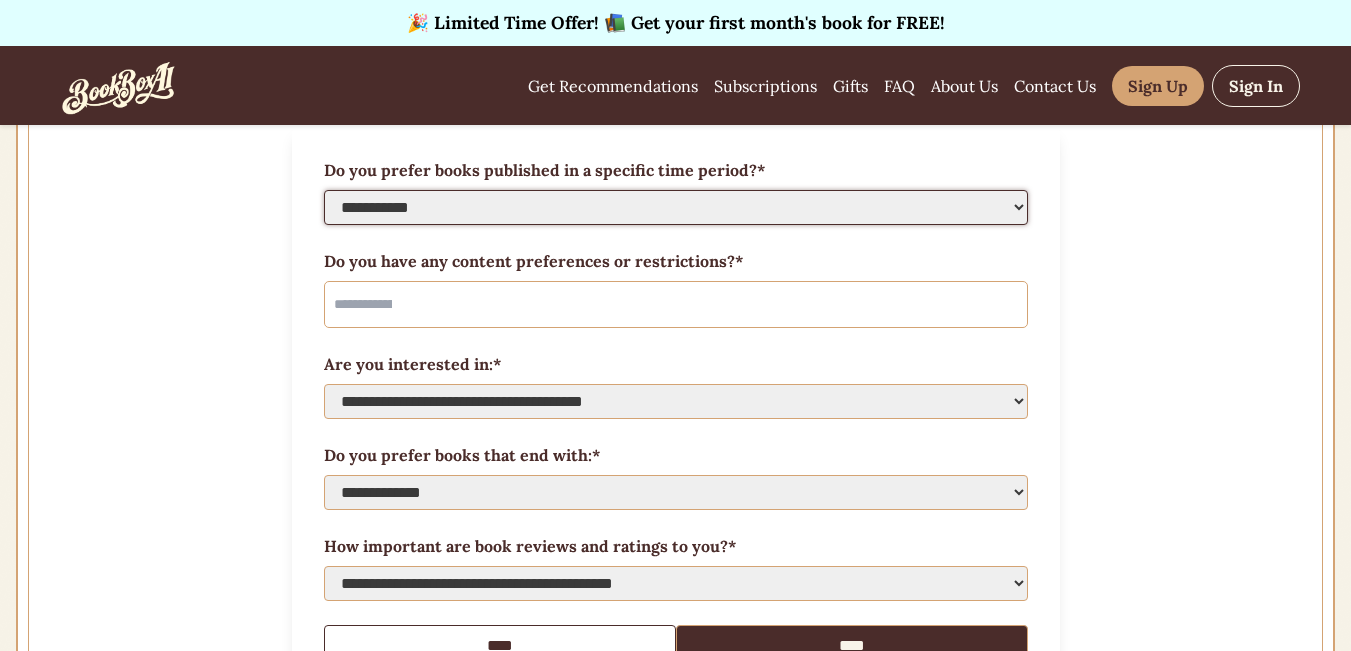 click on "**********" at bounding box center [676, 207] 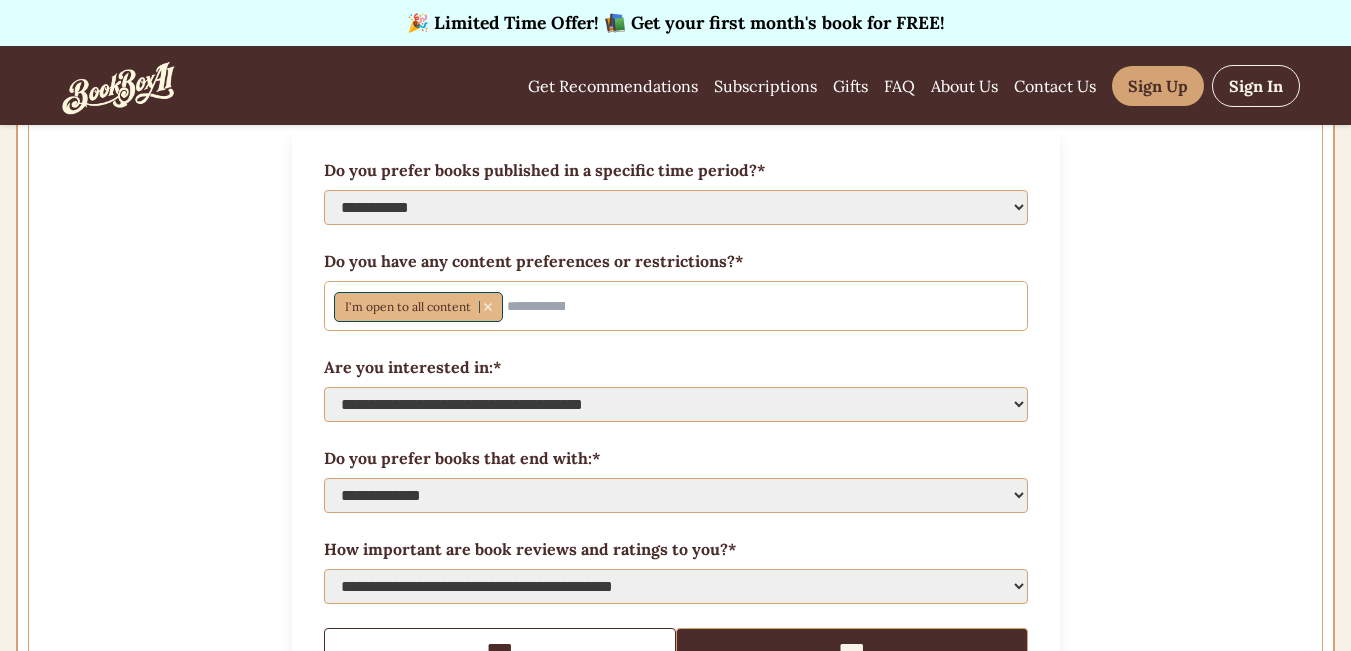 click on "**********" at bounding box center (676, 414) 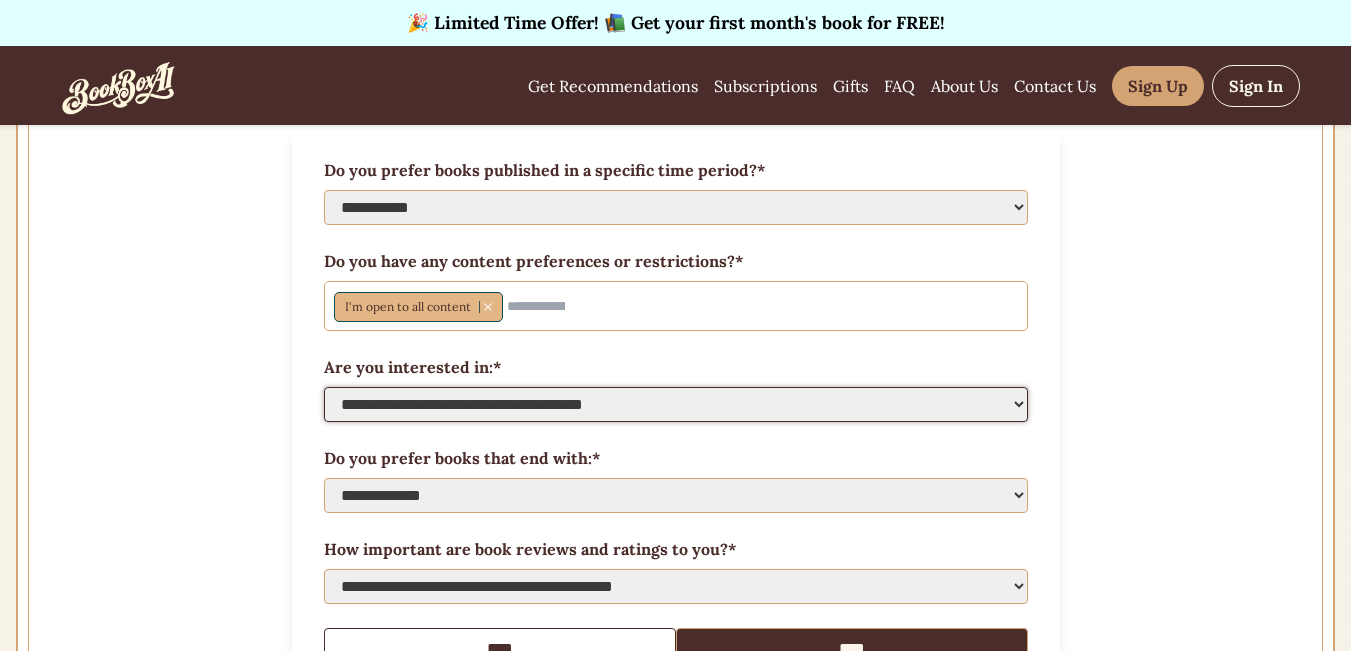 click on "**********" at bounding box center [676, 404] 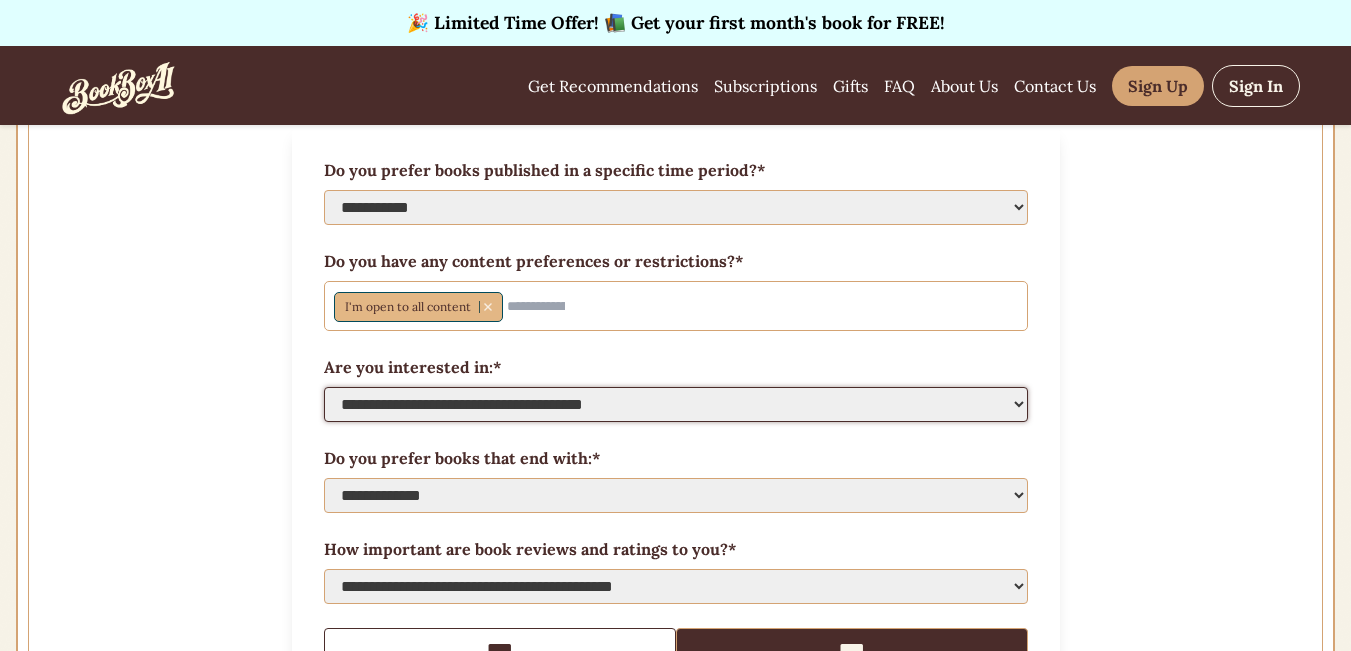 click on "**********" at bounding box center (676, 404) 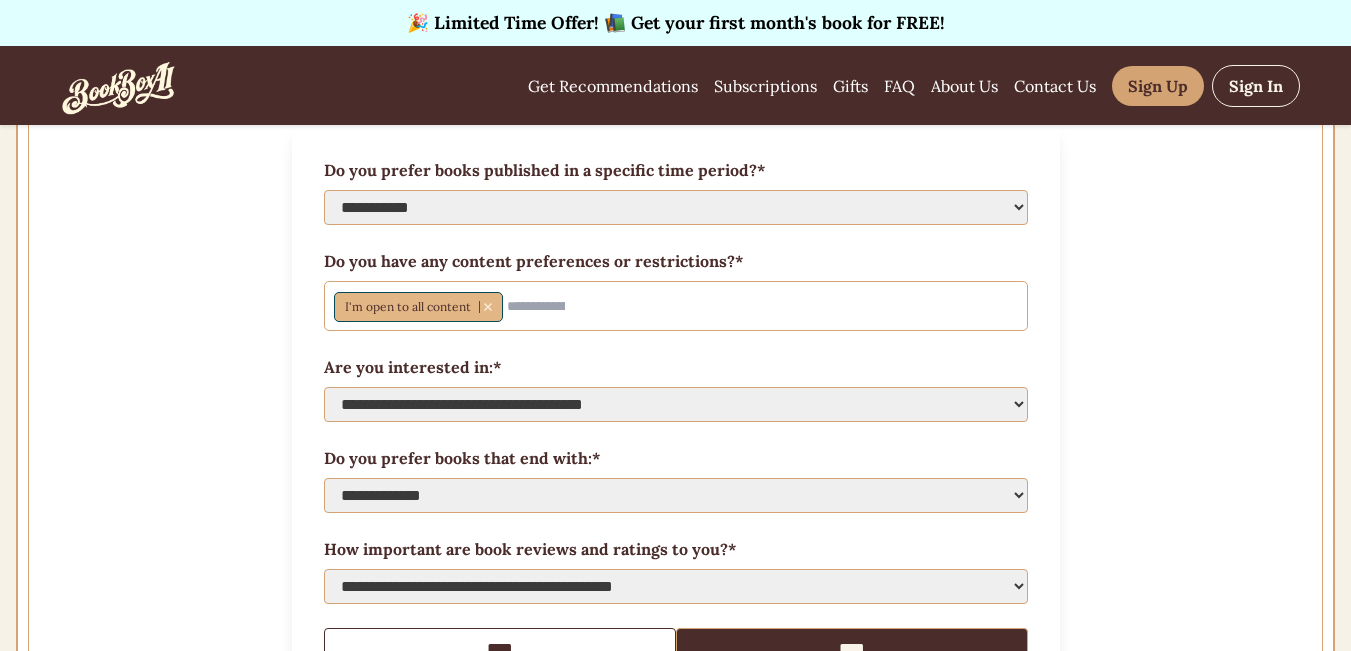 click on "**********" at bounding box center [676, 414] 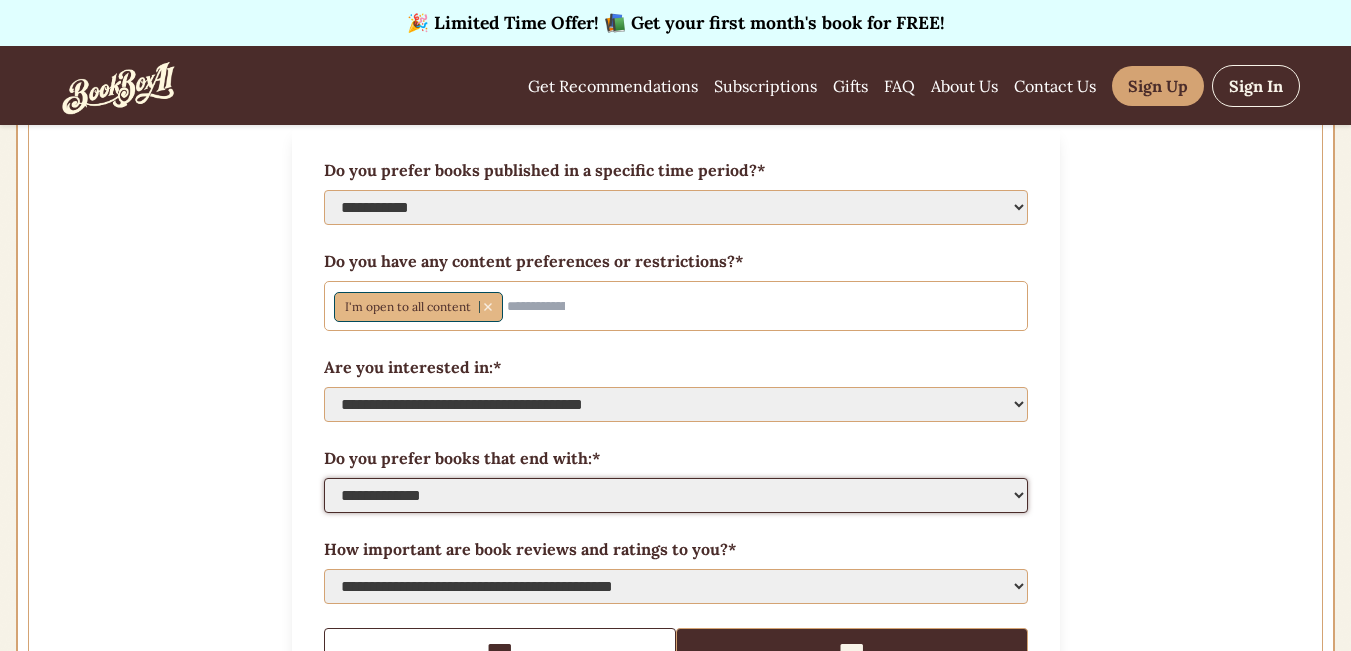 click on "**********" at bounding box center (676, 495) 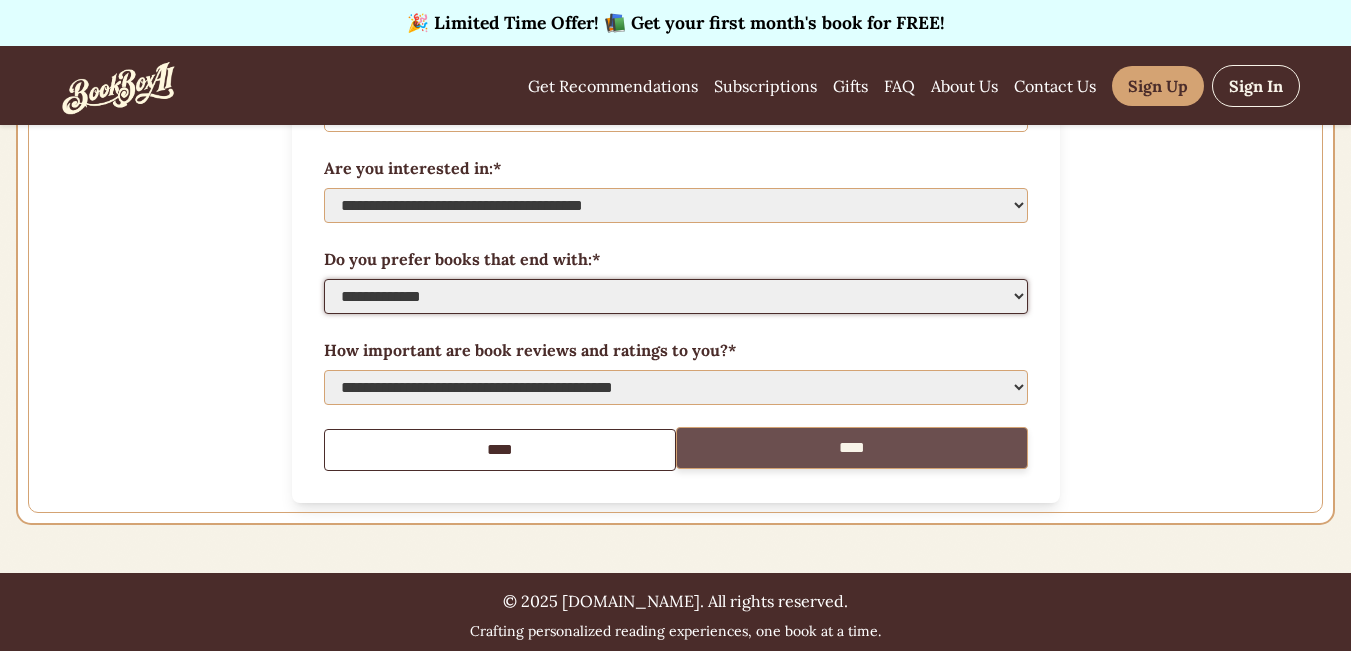 scroll, scrollTop: 400, scrollLeft: 0, axis: vertical 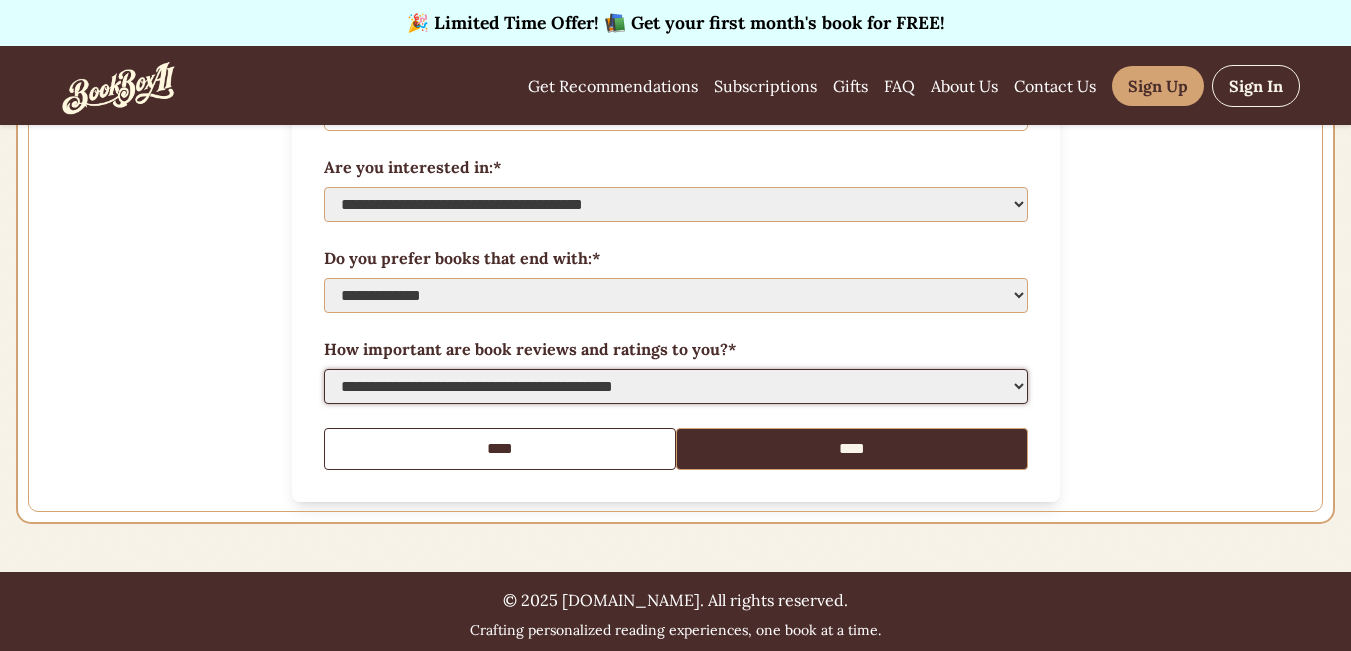 click on "**********" at bounding box center (676, 386) 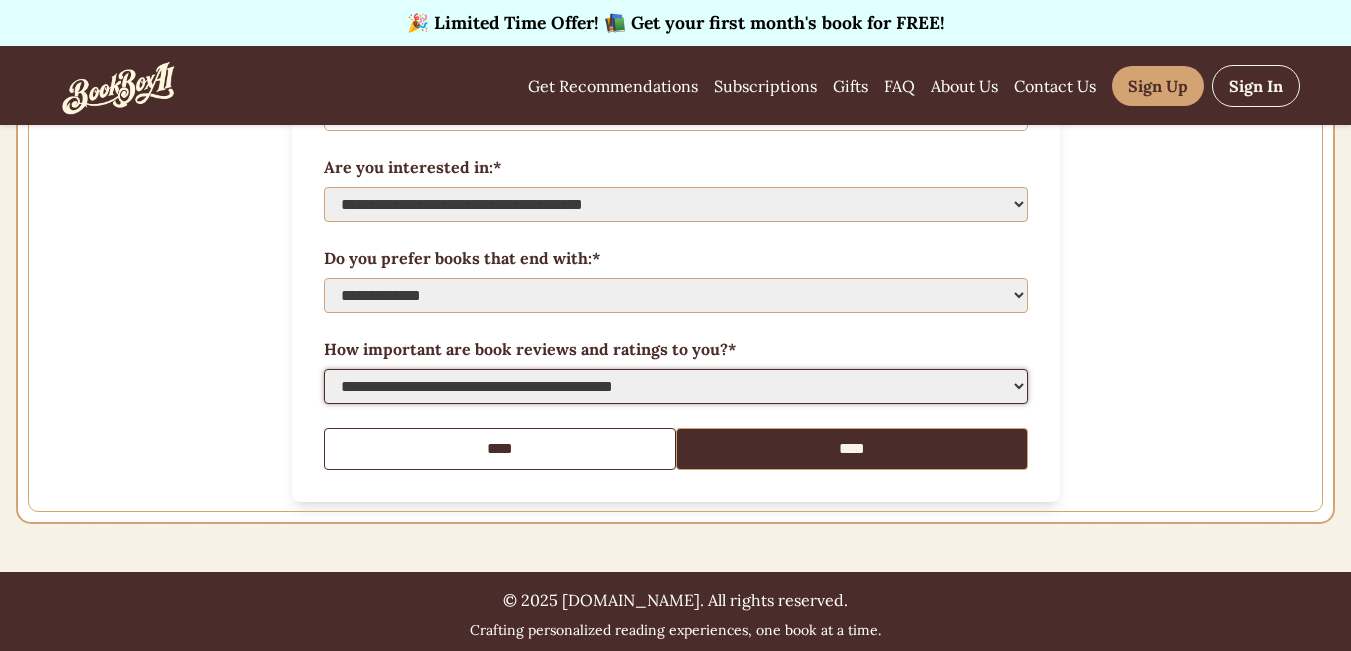 select on "**********" 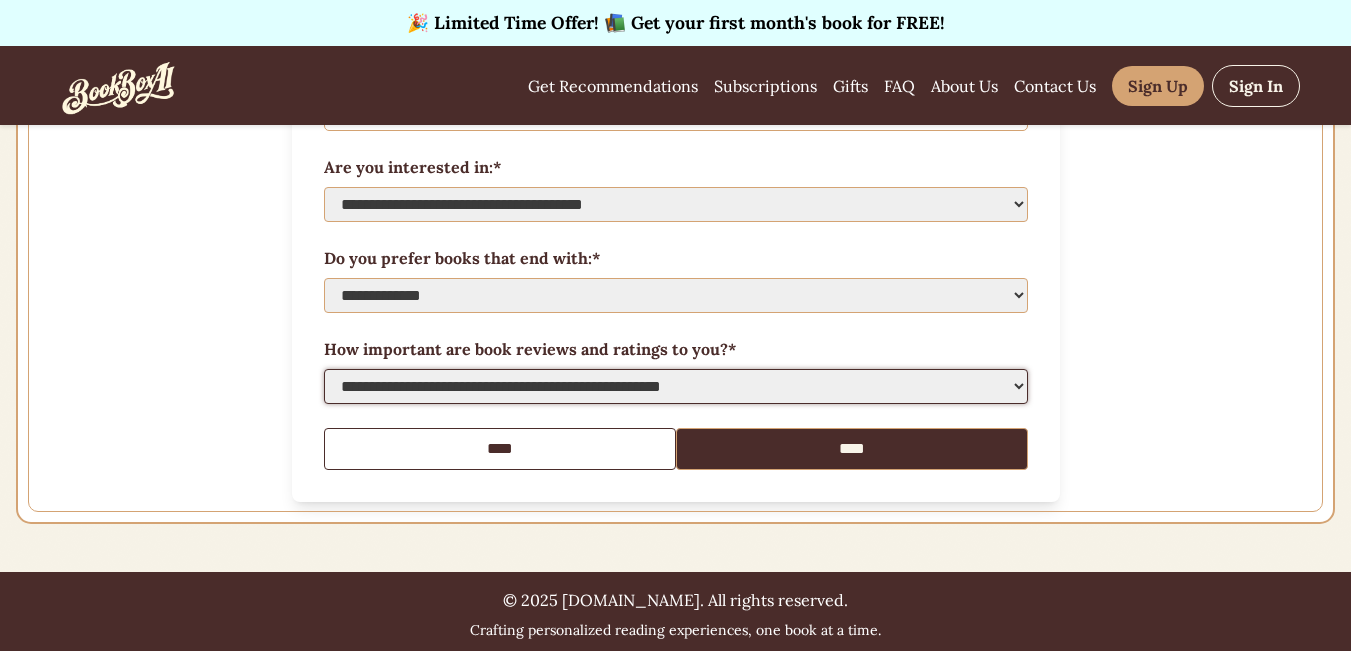 click on "**********" at bounding box center [676, 386] 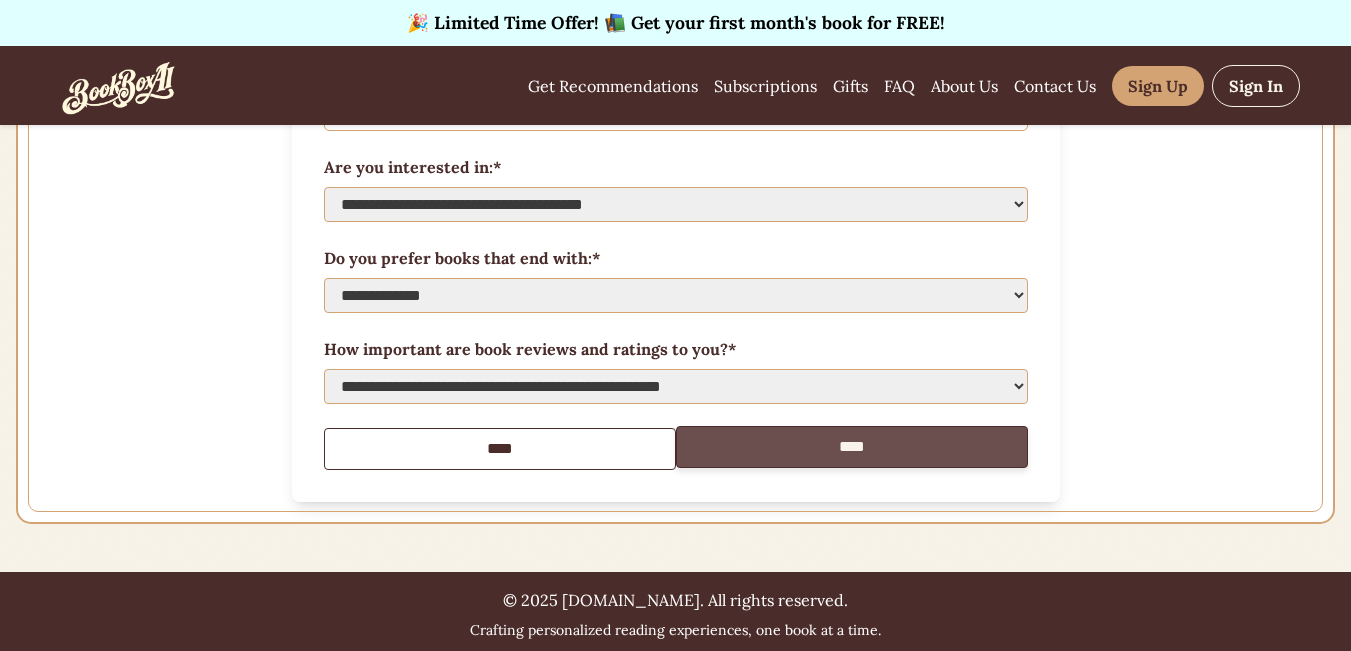 click on "****" at bounding box center [852, 447] 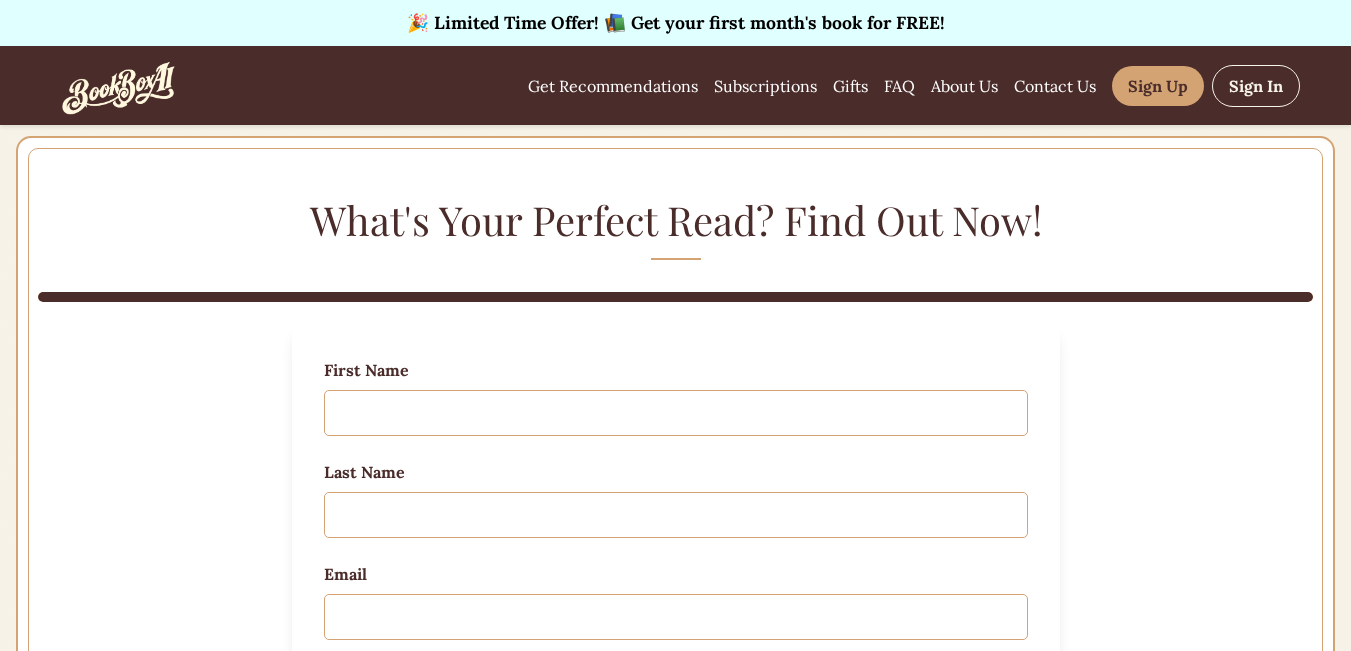scroll, scrollTop: 0, scrollLeft: 0, axis: both 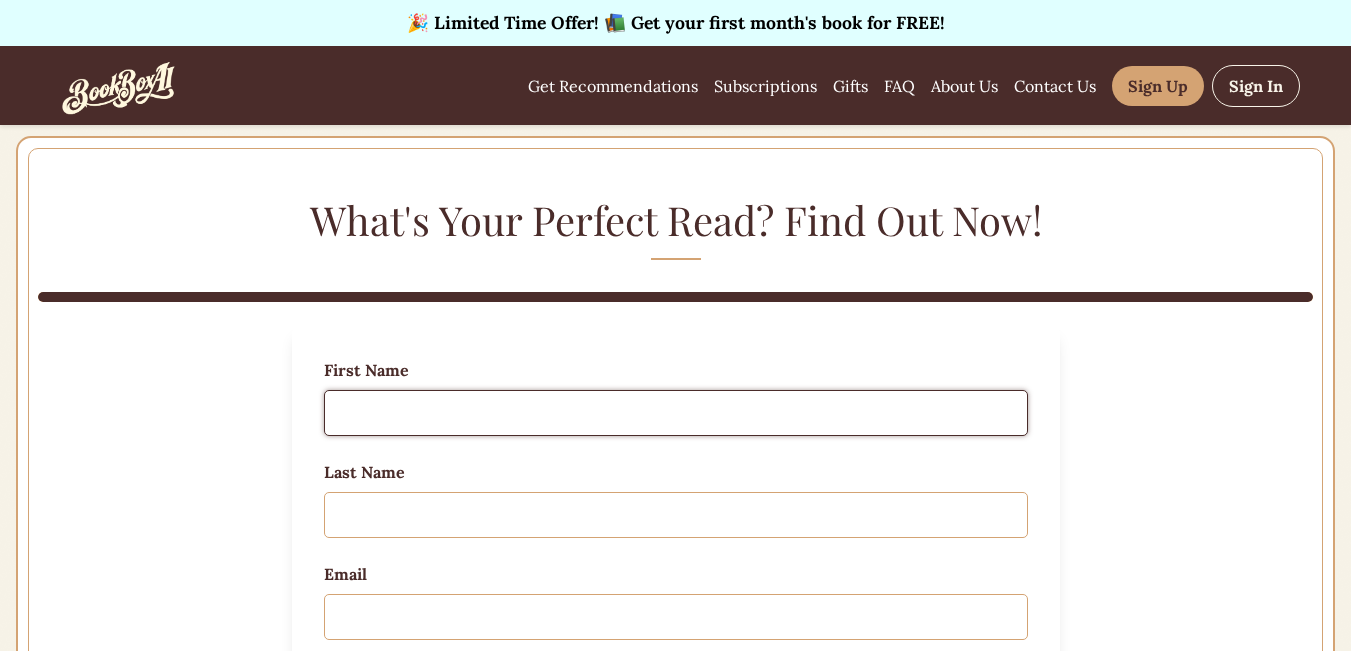 click on "First Name" at bounding box center [676, 413] 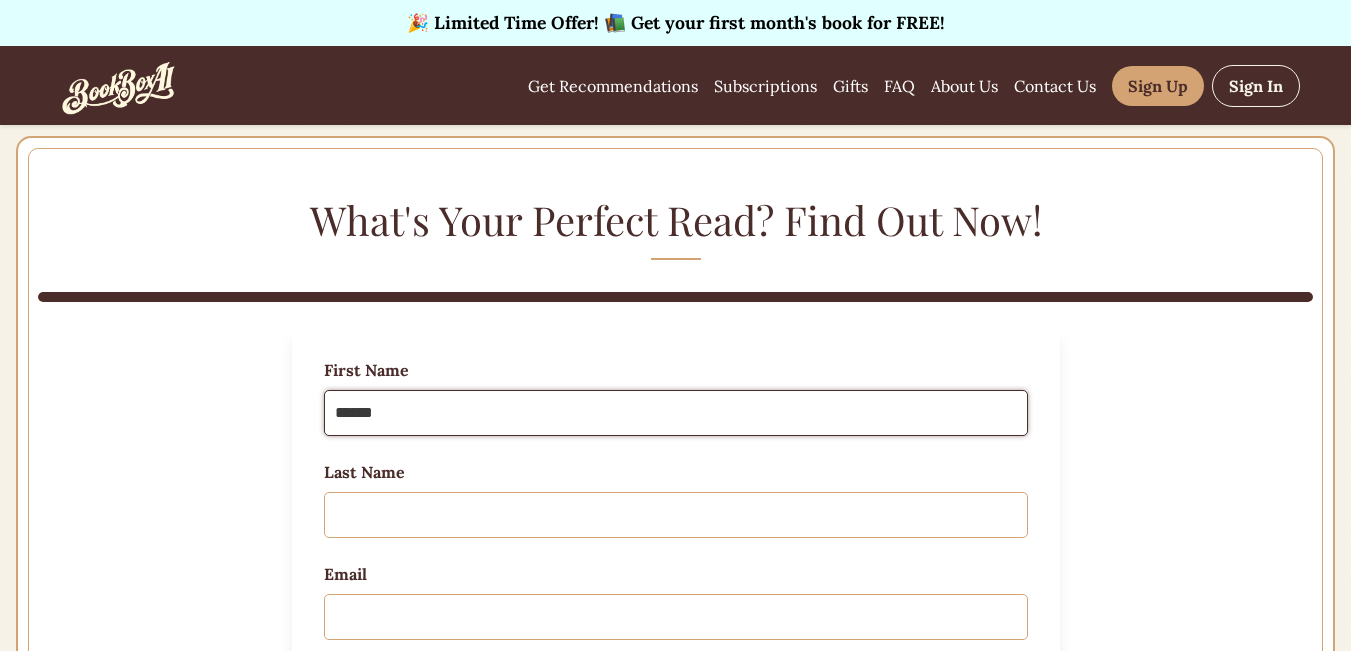 type on "******" 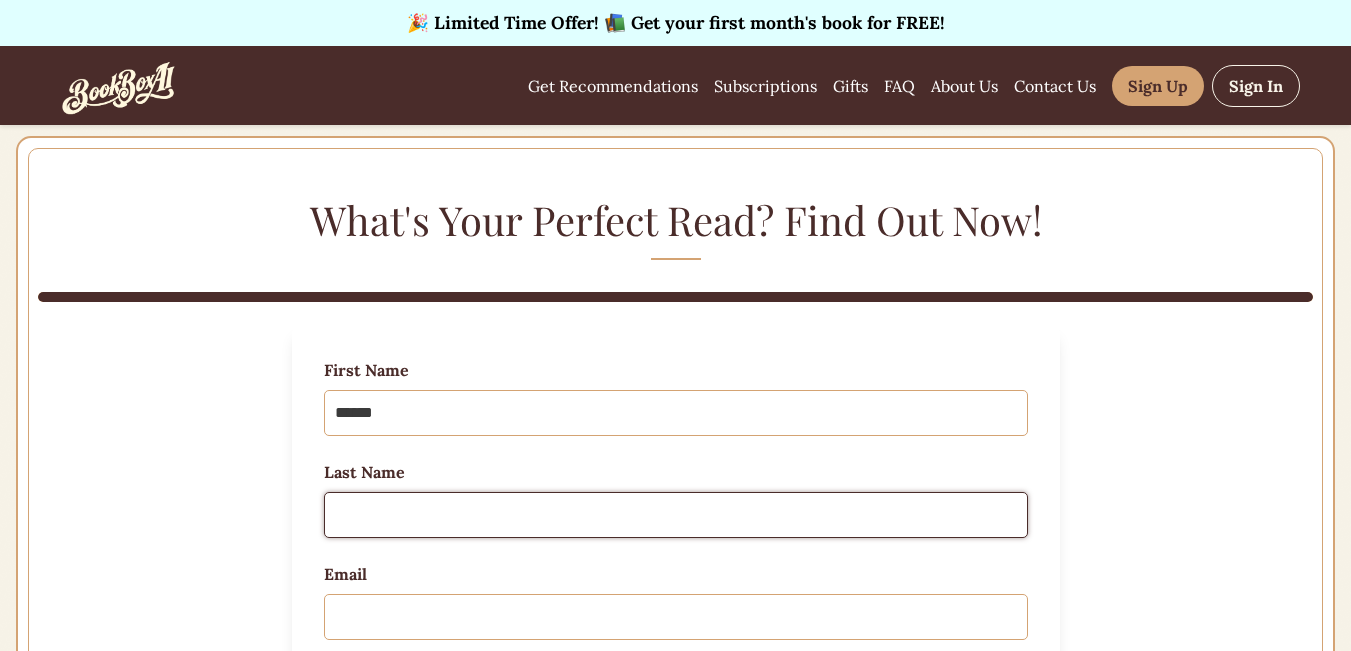 click on "Last Name" at bounding box center (676, 515) 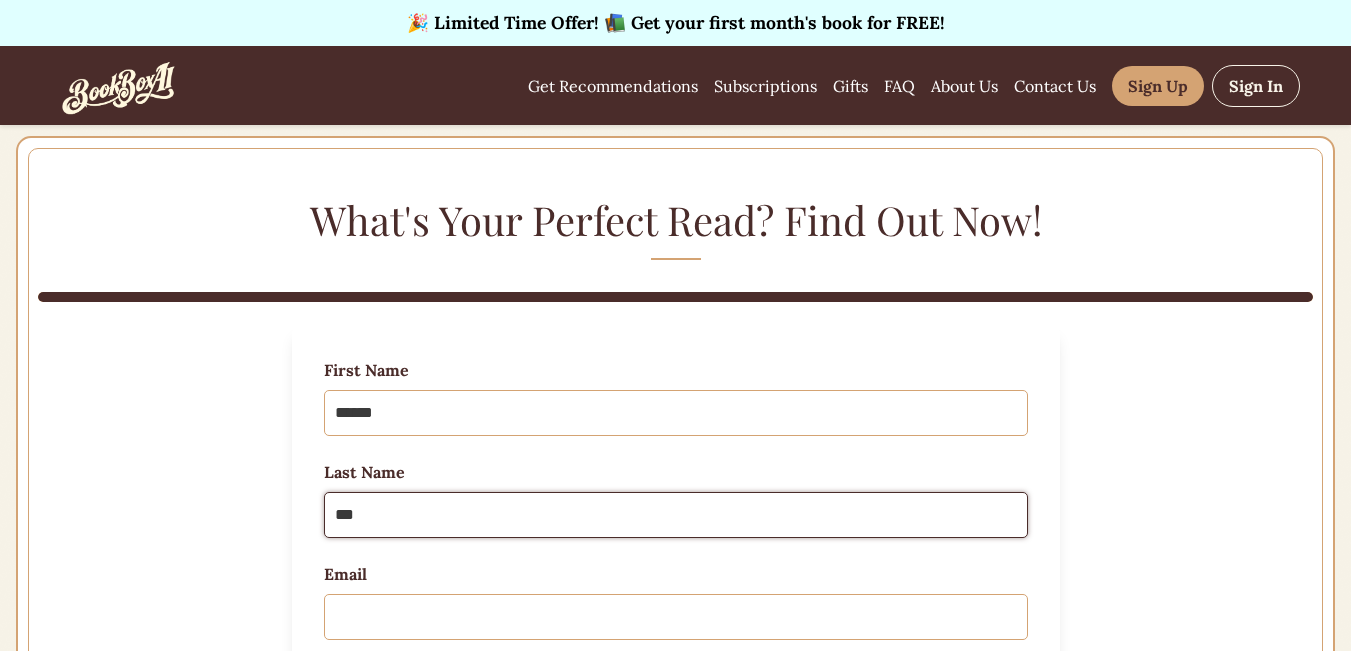 type on "***" 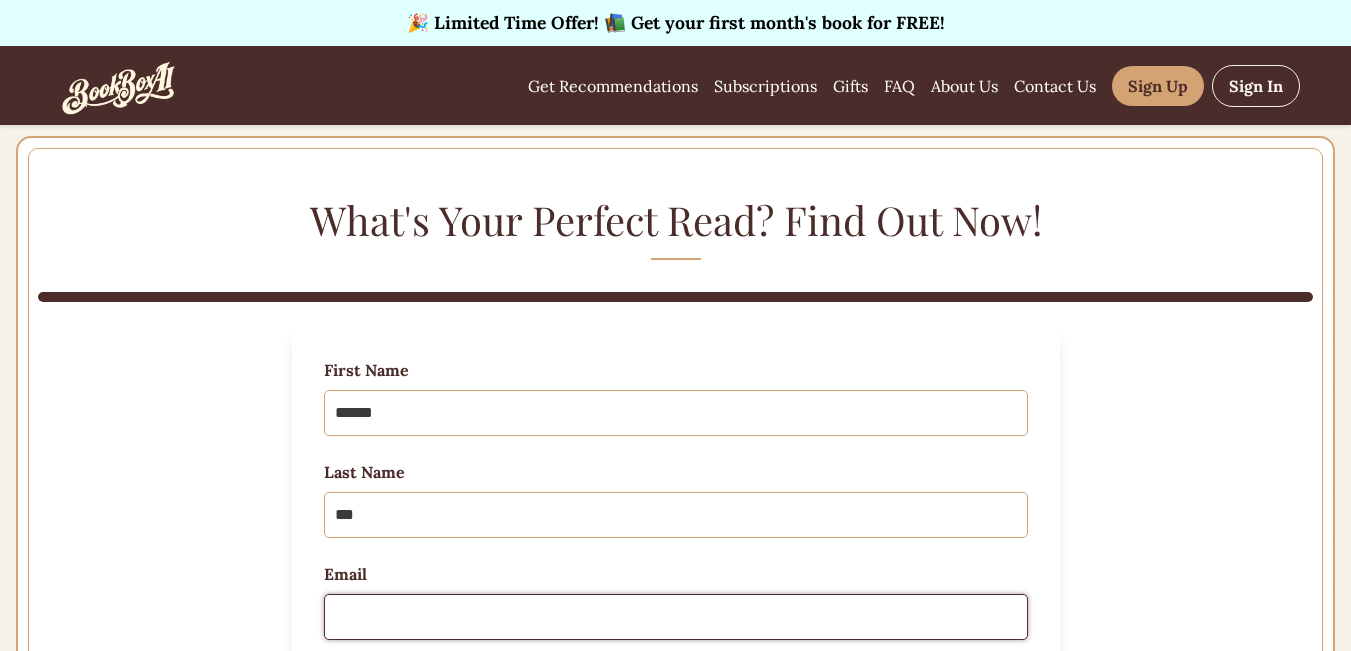 click on "Email" at bounding box center (676, 617) 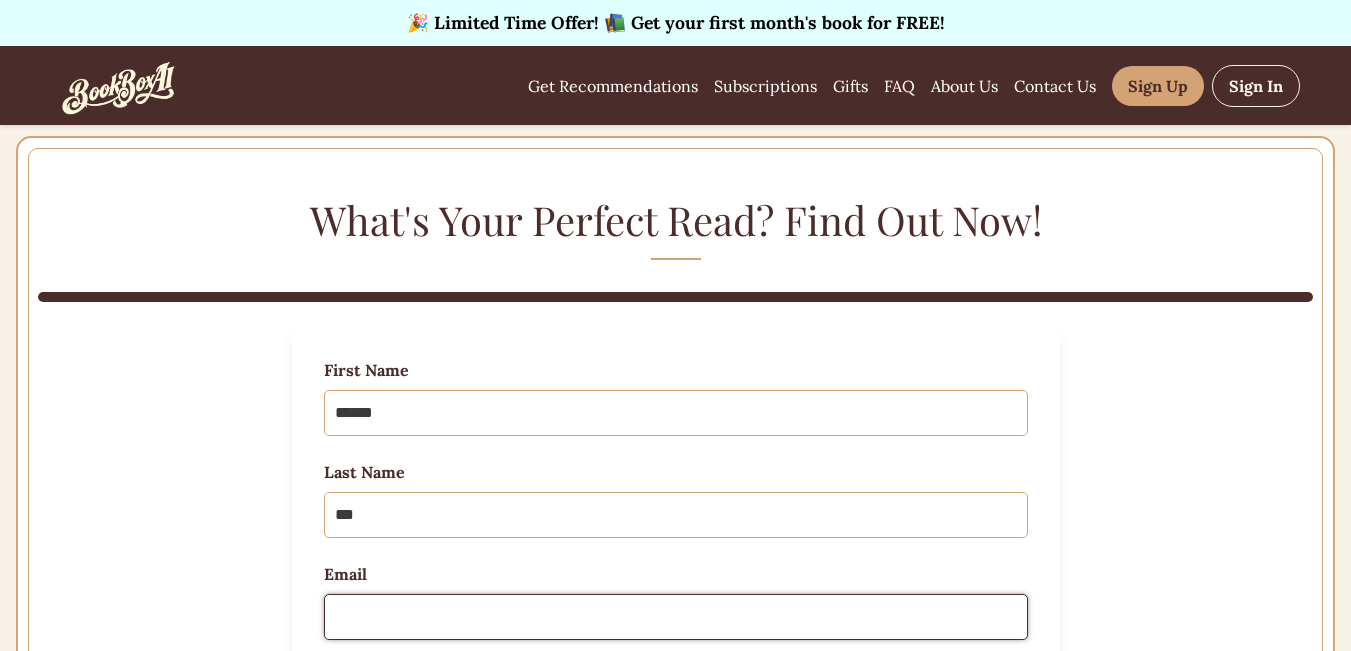 type on "**********" 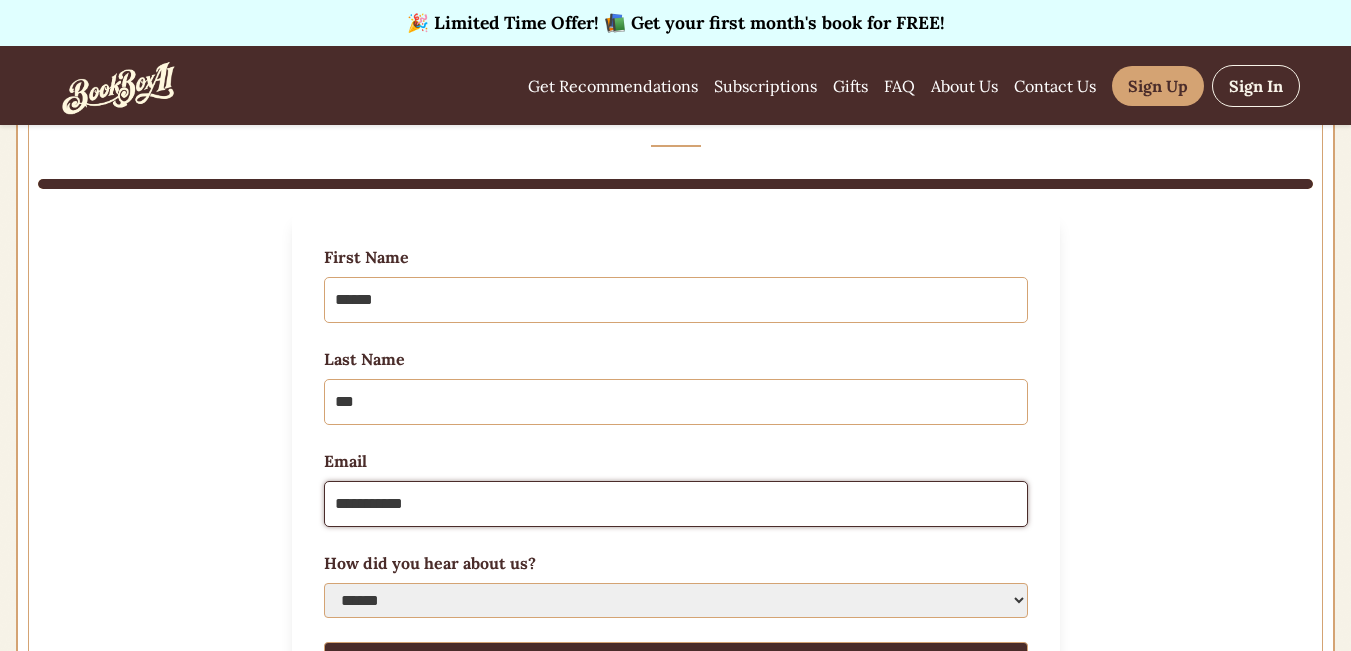 scroll, scrollTop: 200, scrollLeft: 0, axis: vertical 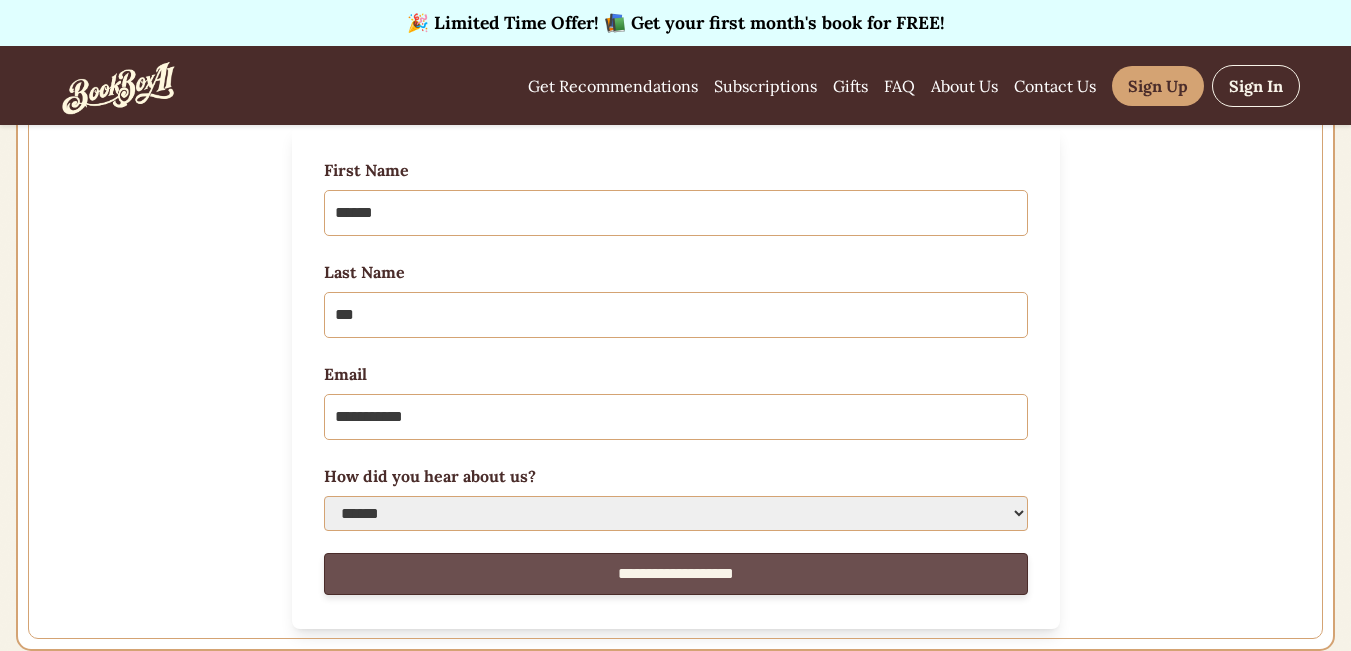 click on "**********" at bounding box center [676, 574] 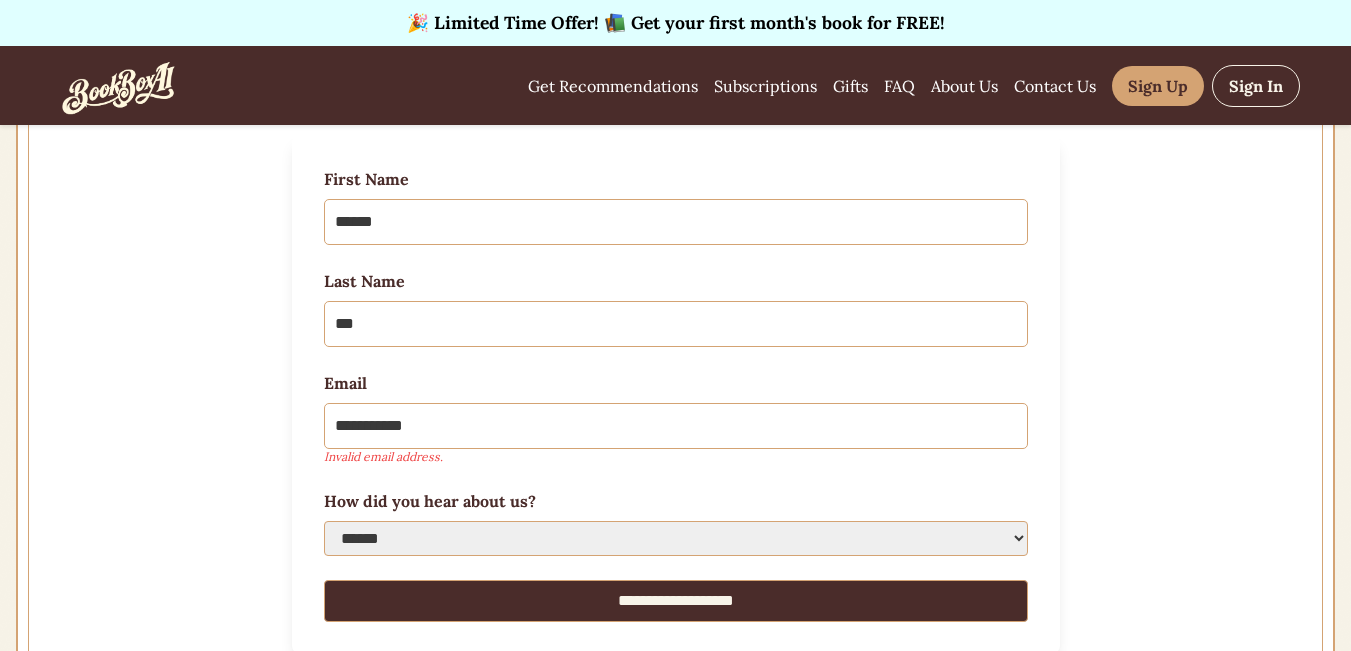scroll, scrollTop: 300, scrollLeft: 0, axis: vertical 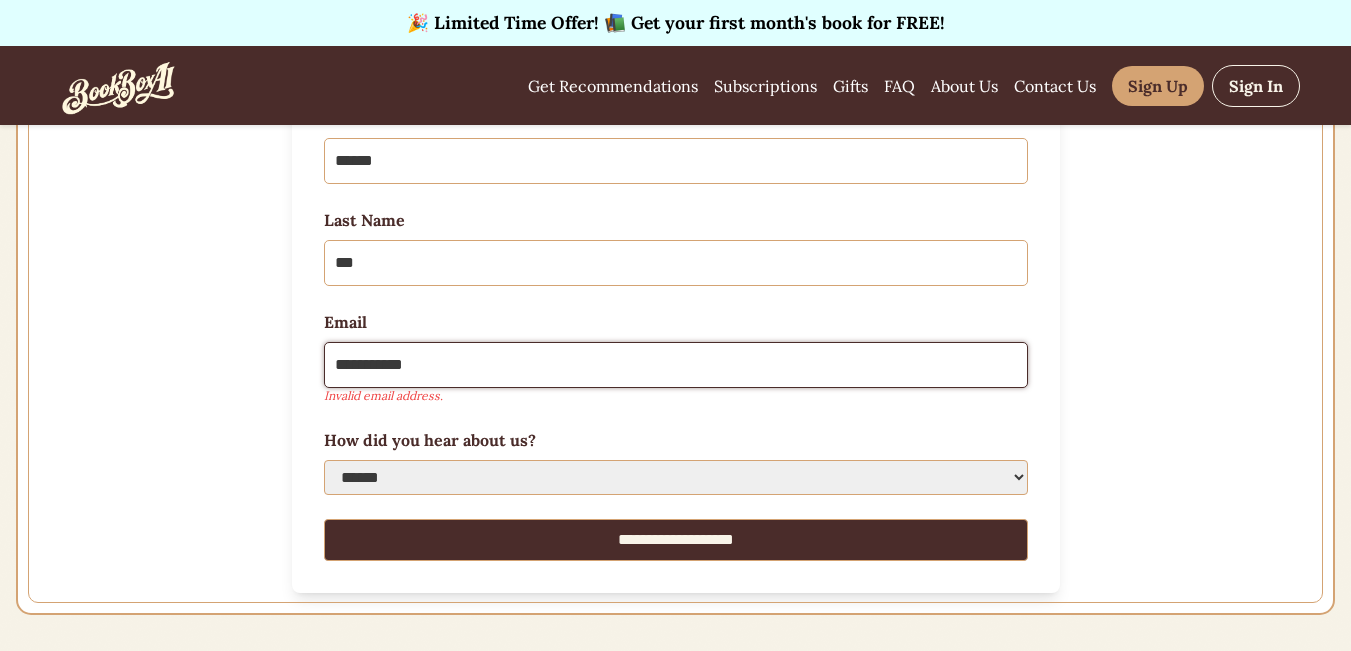 click on "**********" at bounding box center [676, 365] 